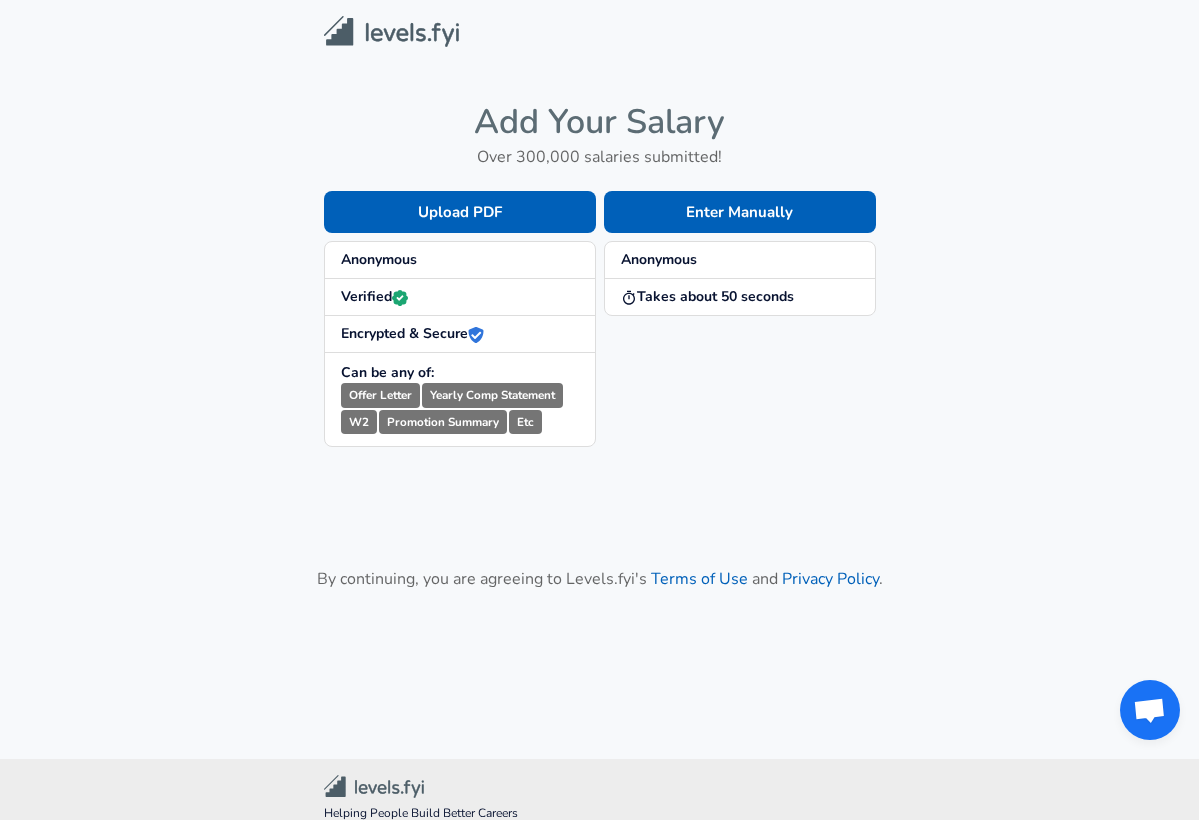 scroll, scrollTop: 0, scrollLeft: 0, axis: both 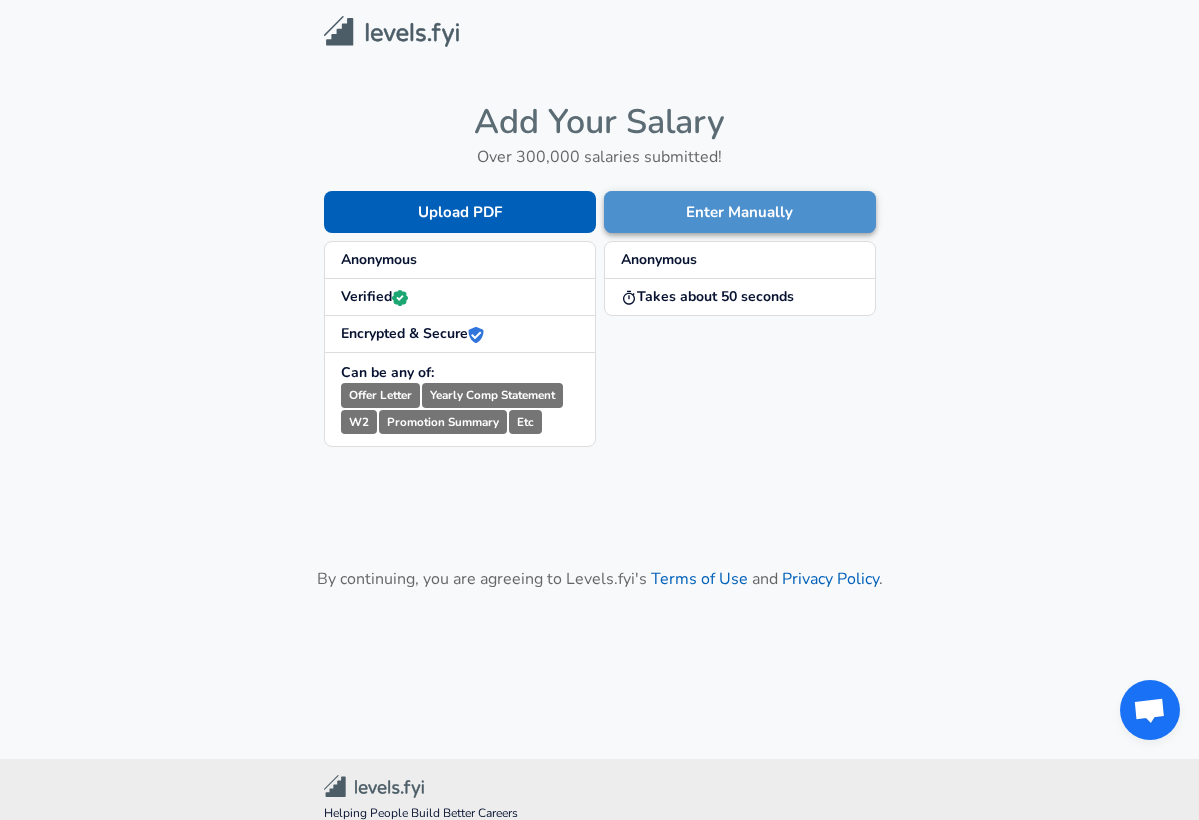 click on "Enter Manually" at bounding box center (740, 212) 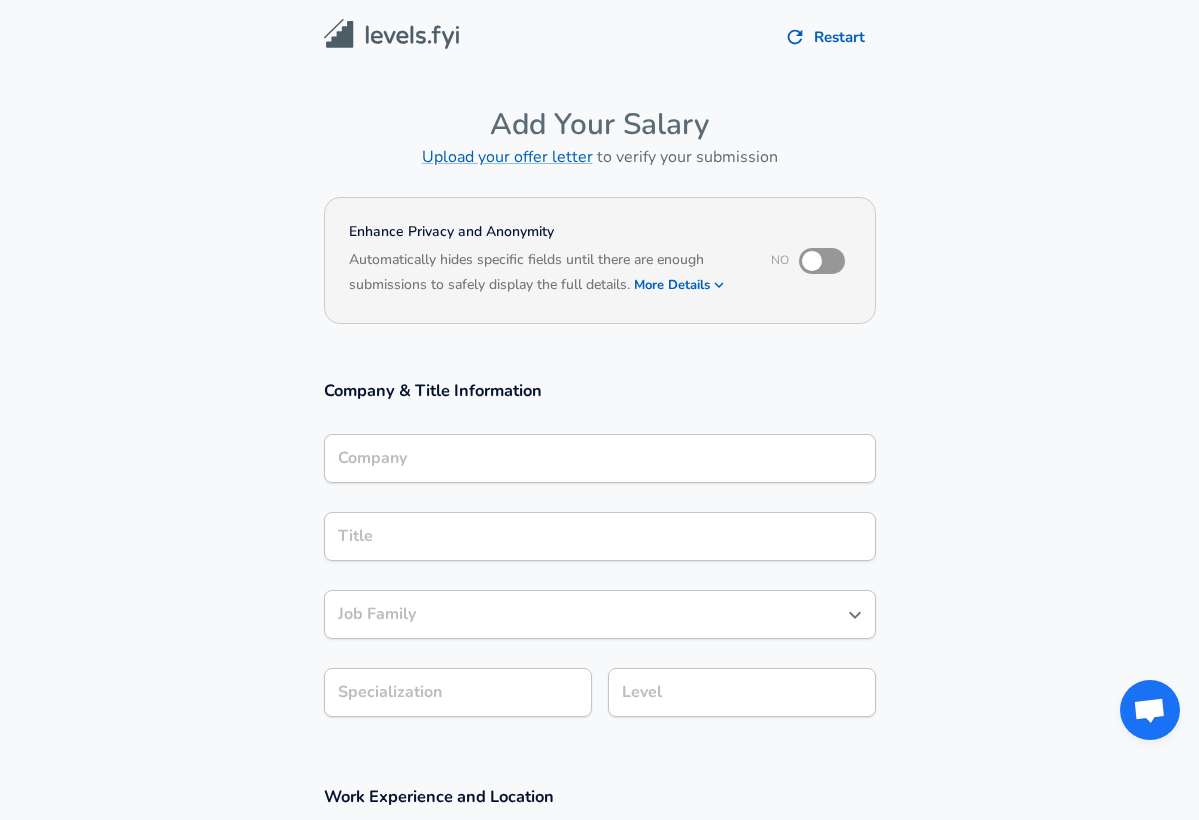 click on "Company" at bounding box center [600, 458] 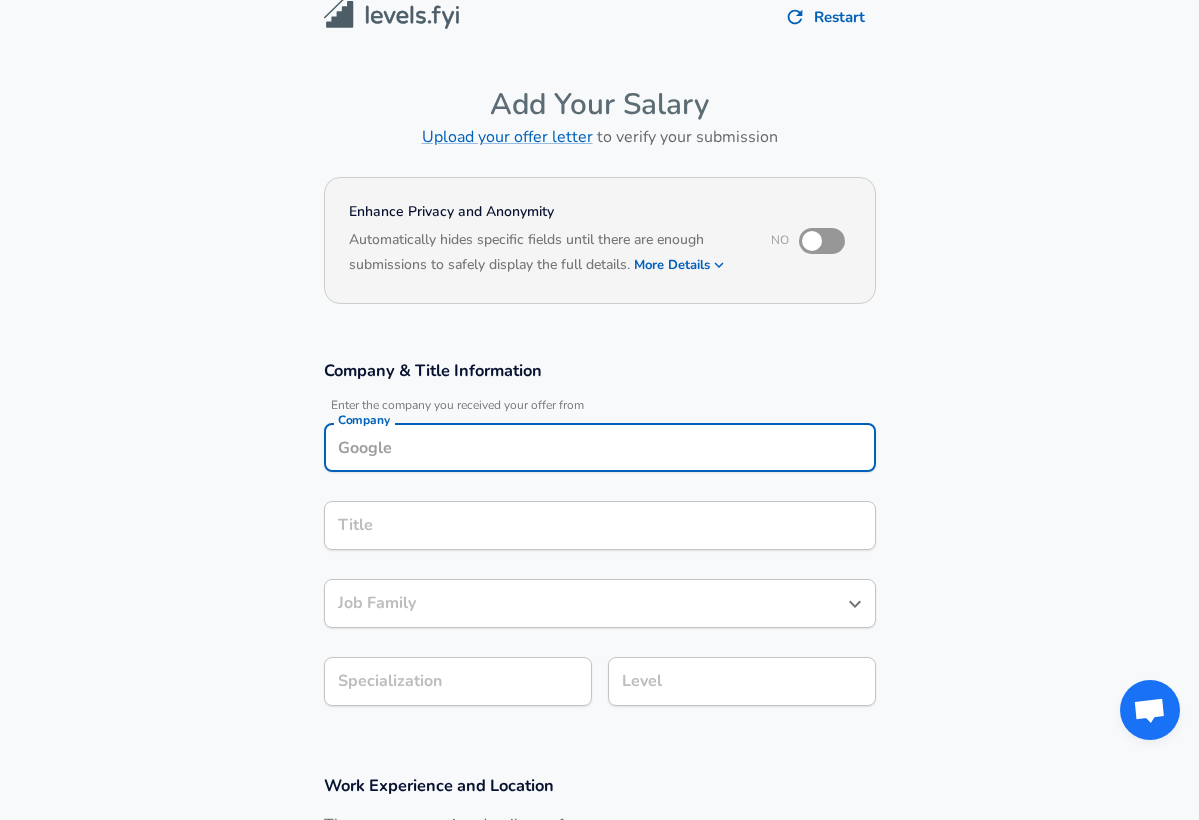 click on "Company" at bounding box center [600, 447] 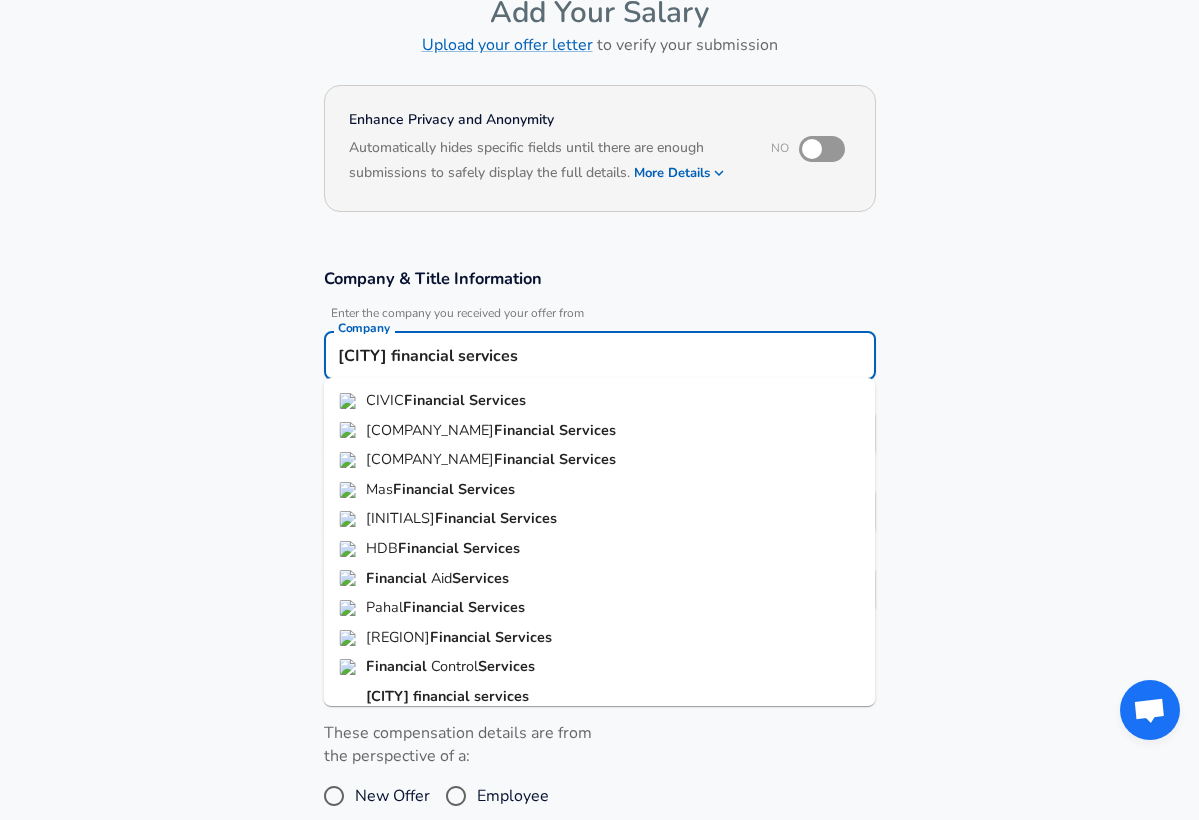 scroll, scrollTop: 114, scrollLeft: 0, axis: vertical 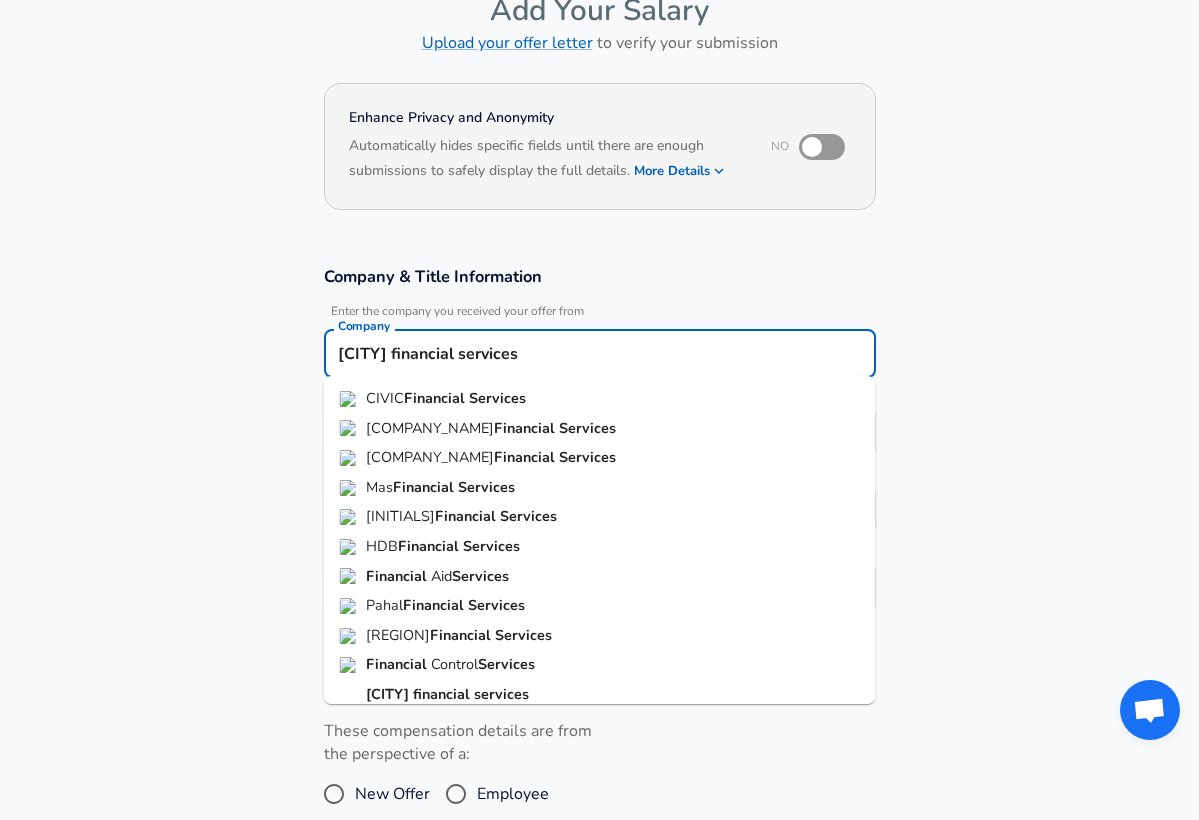 click on "[CITY]" at bounding box center [389, 694] 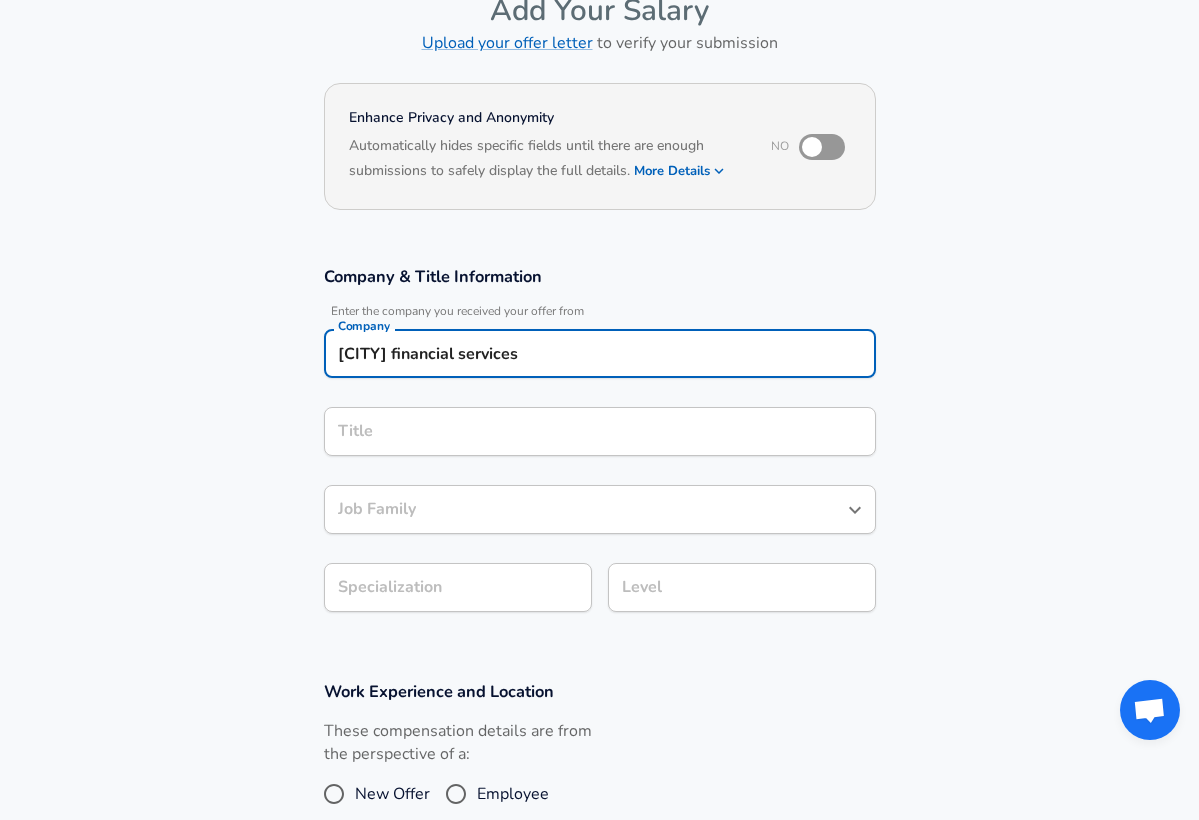 type on "[CITY] financial services" 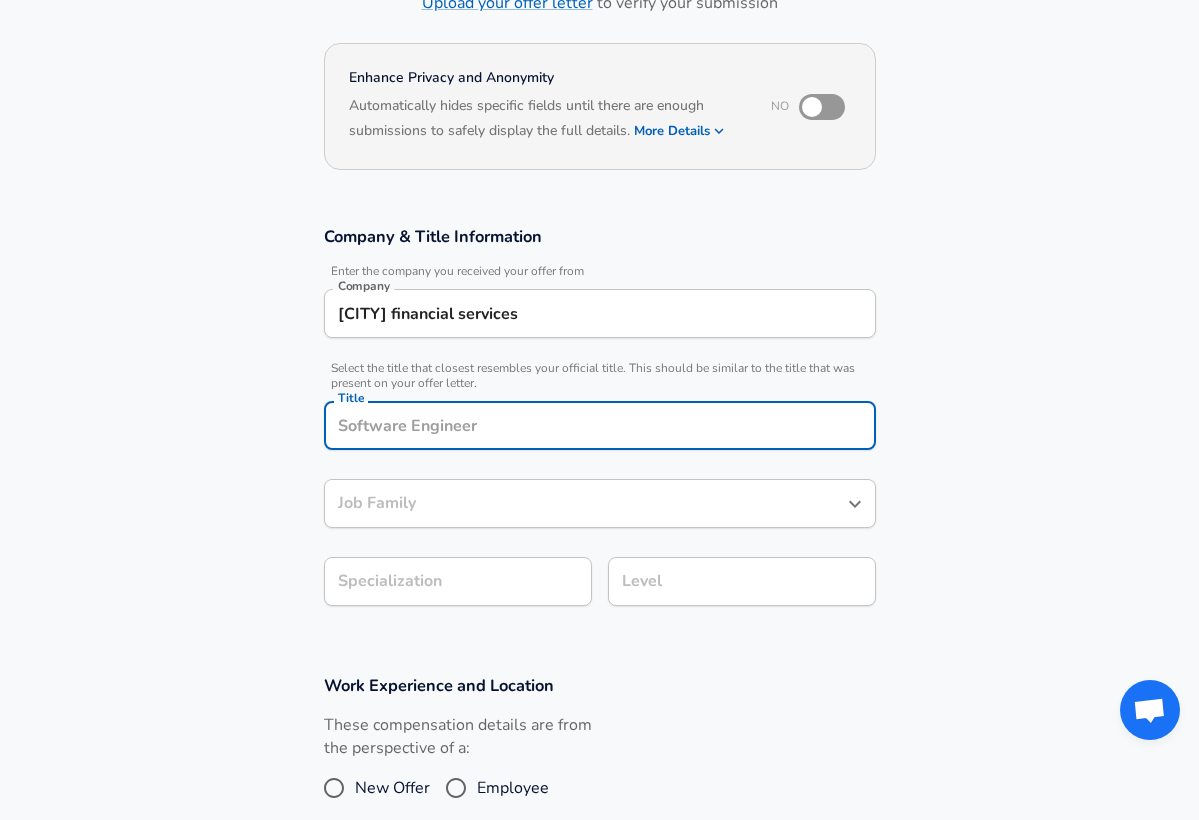 click on "Title" at bounding box center [600, 425] 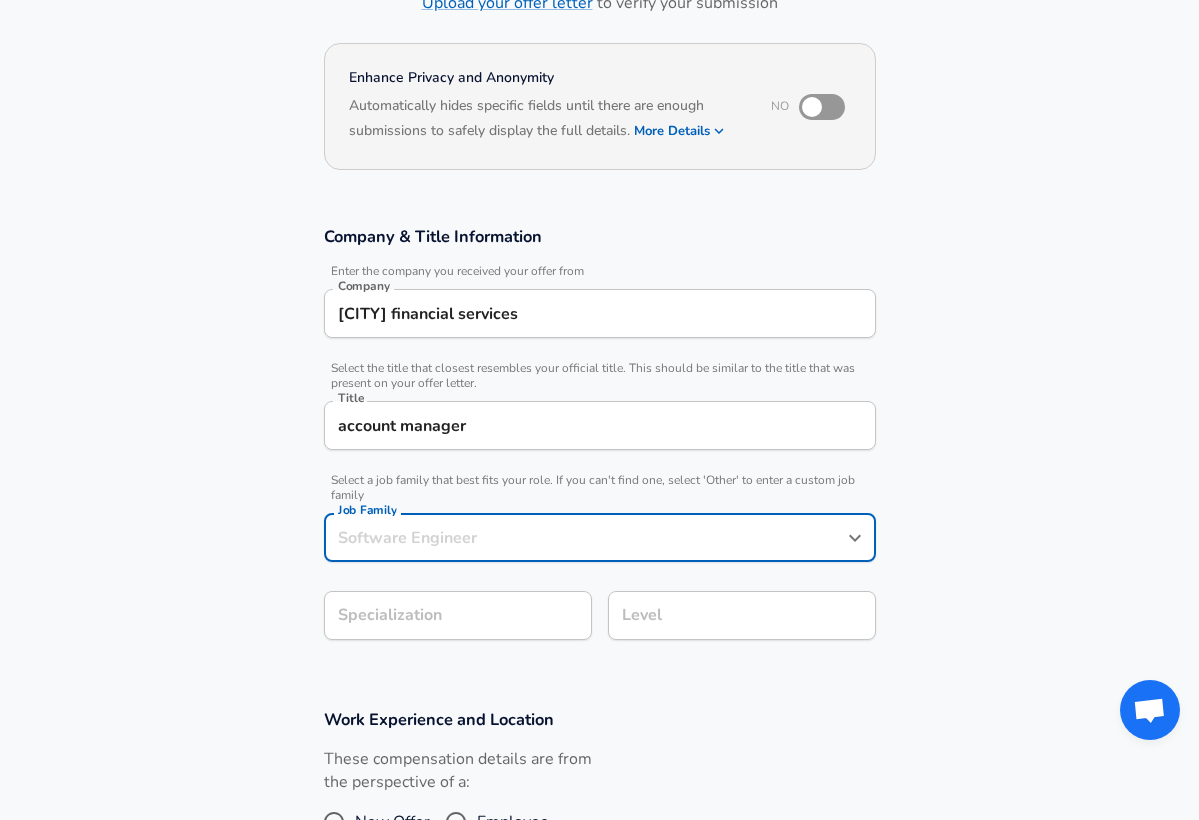 scroll, scrollTop: 194, scrollLeft: 0, axis: vertical 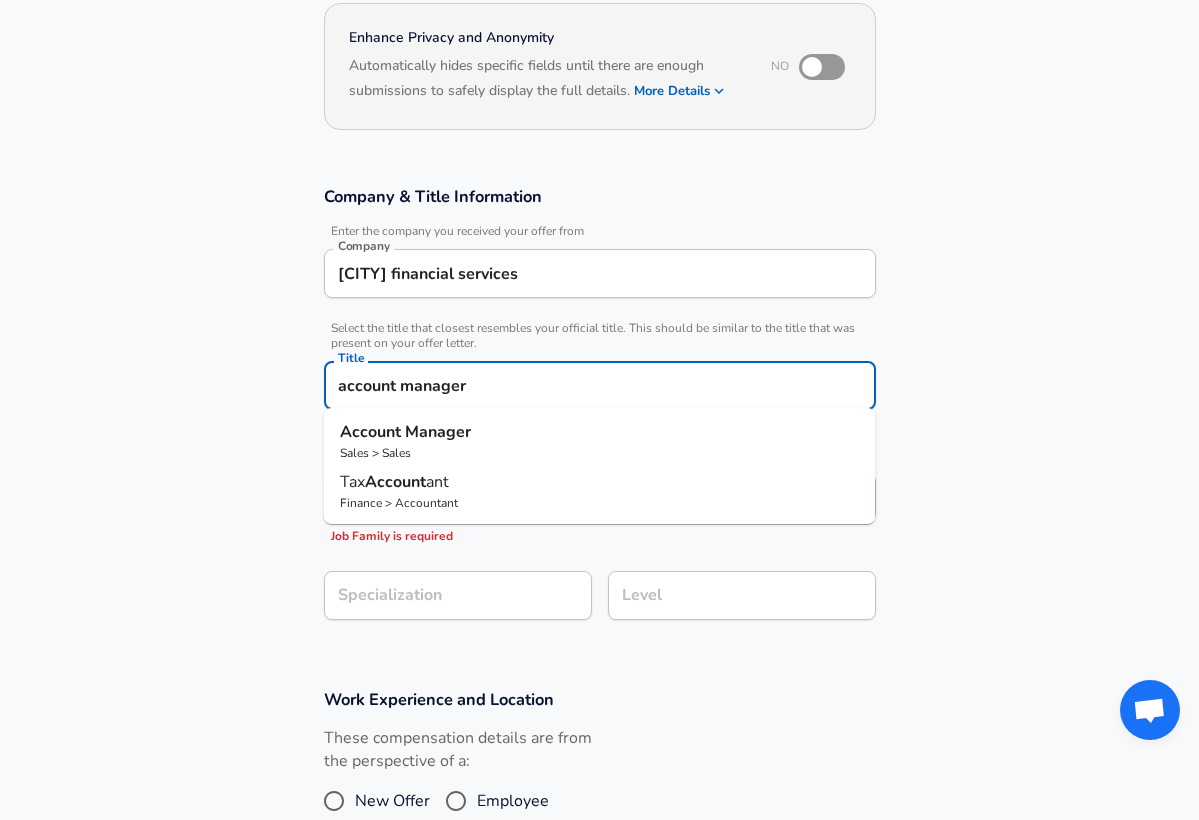 click on "account manager" at bounding box center (600, 385) 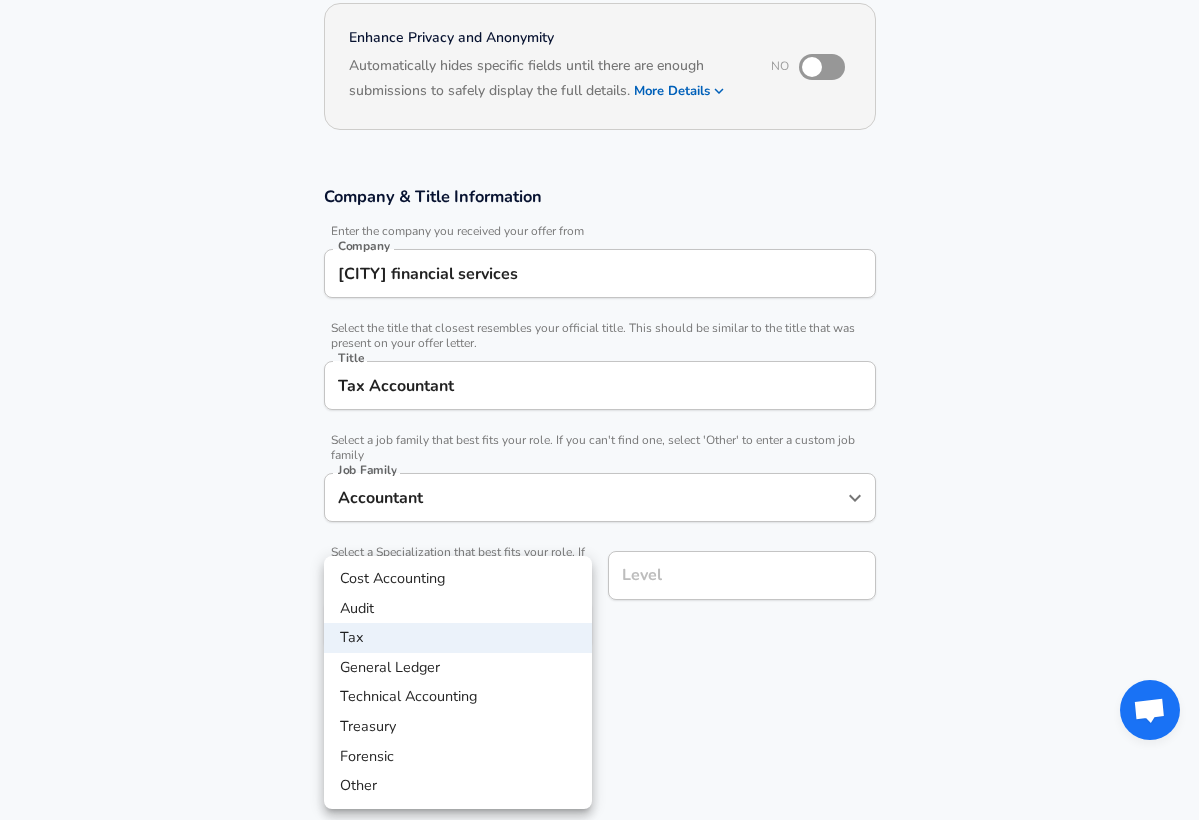 click on "Restart Add Your Salary Upload your offer letter   to verify your submission Enhance Privacy and Anonymity No Automatically hides specific fields until there are enough submissions to safely display the full details.   More Details Based on your submission and the data points that we have already collected, we will automatically hide and anonymize specific fields if there aren't enough data points to remain sufficiently anonymous. Company & Title Information   Enter the company you received your offer from Company [CITY] financial services Company   Select the title that closest resembles your official title. This should be similar to the title that was present on your offer letter. Title Tax Accountant Title   Select a job family that best fits your role. If you can't find one, select 'Other' to enter a custom job family Job Family Accountant Job Family   Select a Specialization that best fits your role. If you can't find one, select 'Other' to enter a custom specialization Select Specialization Tax Tax" at bounding box center (599, 216) 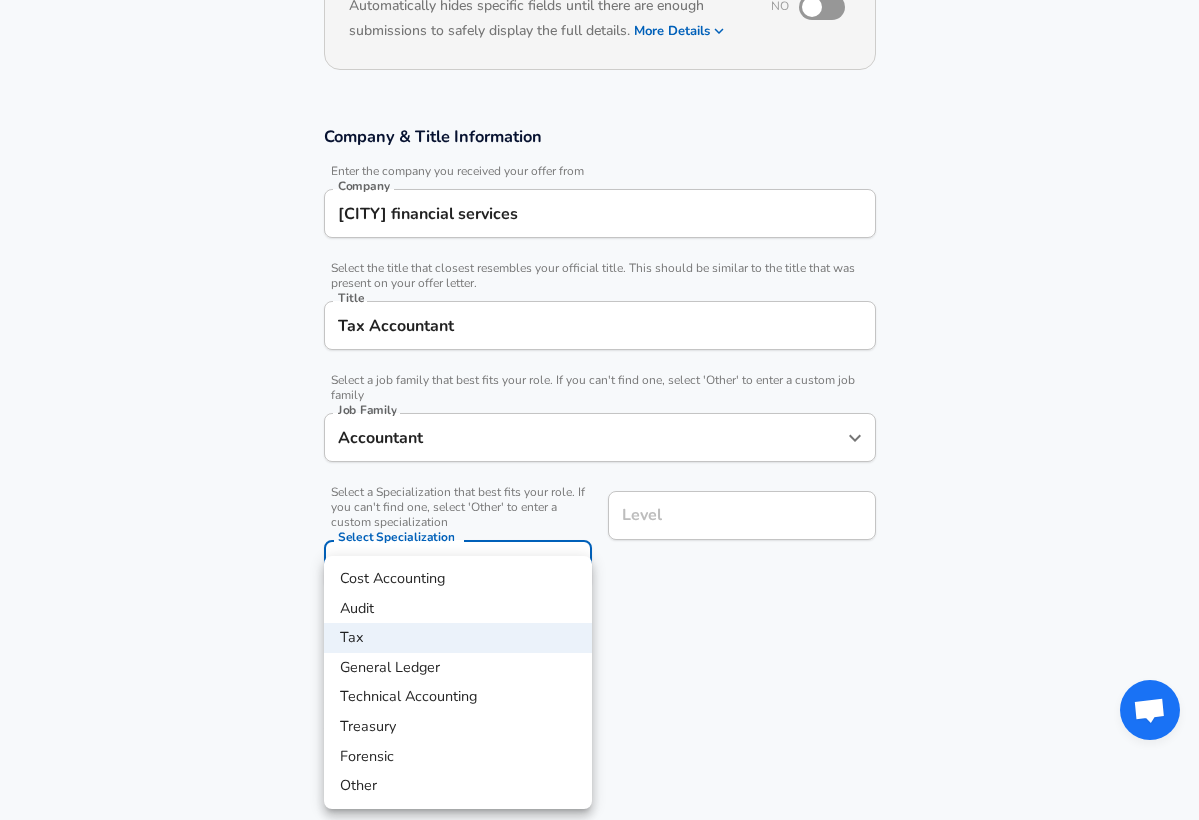 click at bounding box center (599, 410) 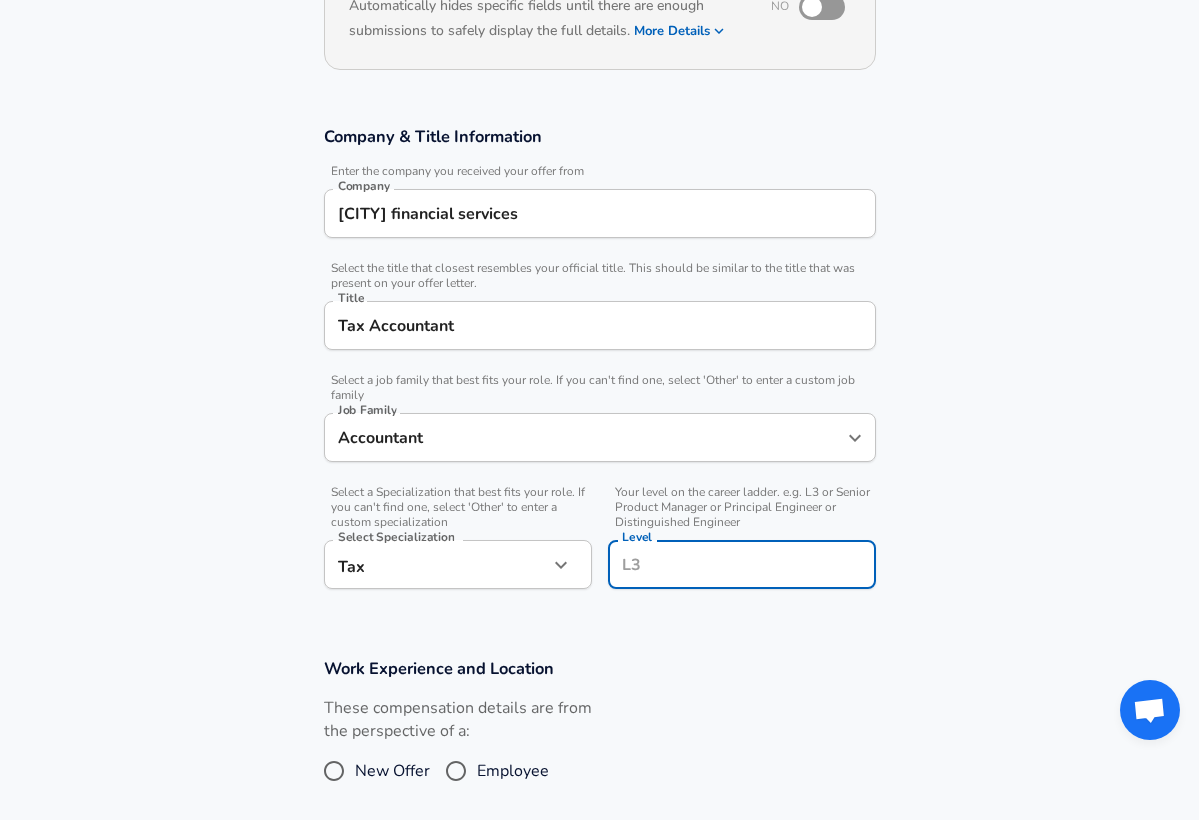 click on "Level" at bounding box center (742, 564) 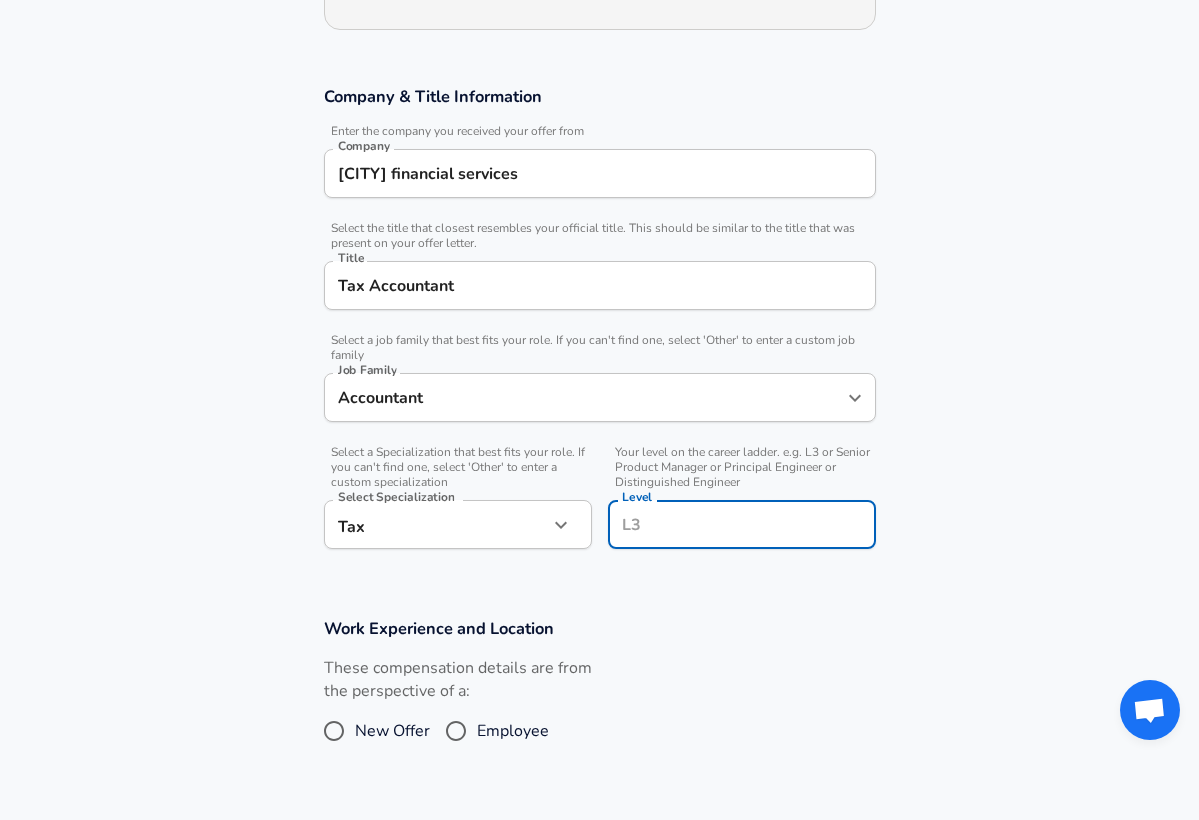 click on "Level" at bounding box center (742, 524) 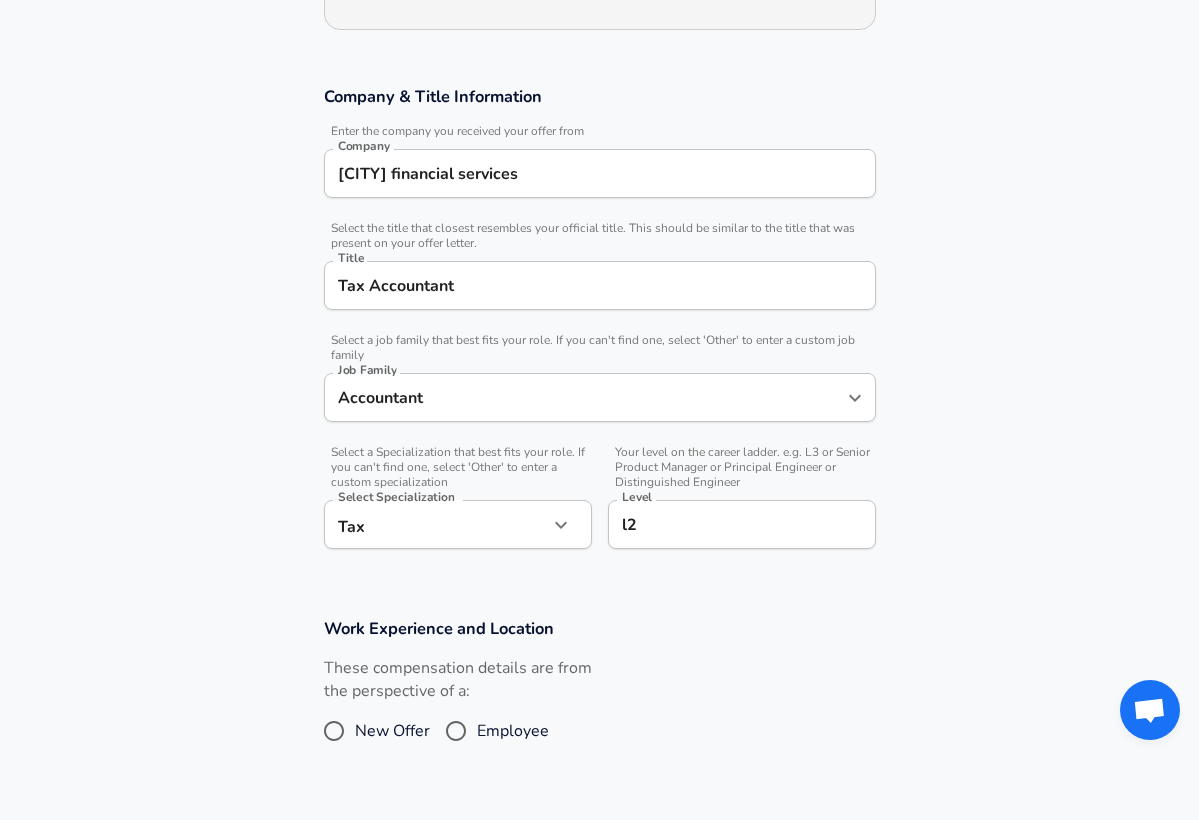 scroll, scrollTop: 773, scrollLeft: 0, axis: vertical 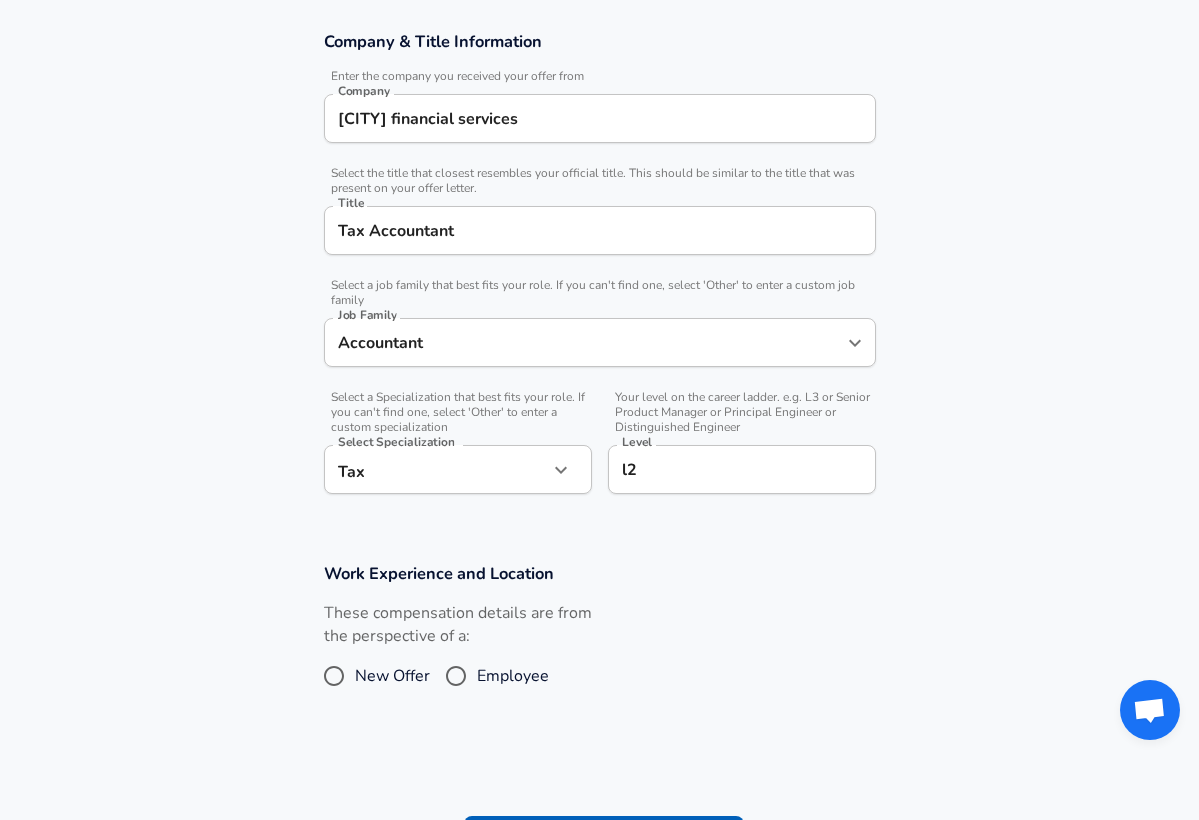 click on "l2" at bounding box center [742, 469] 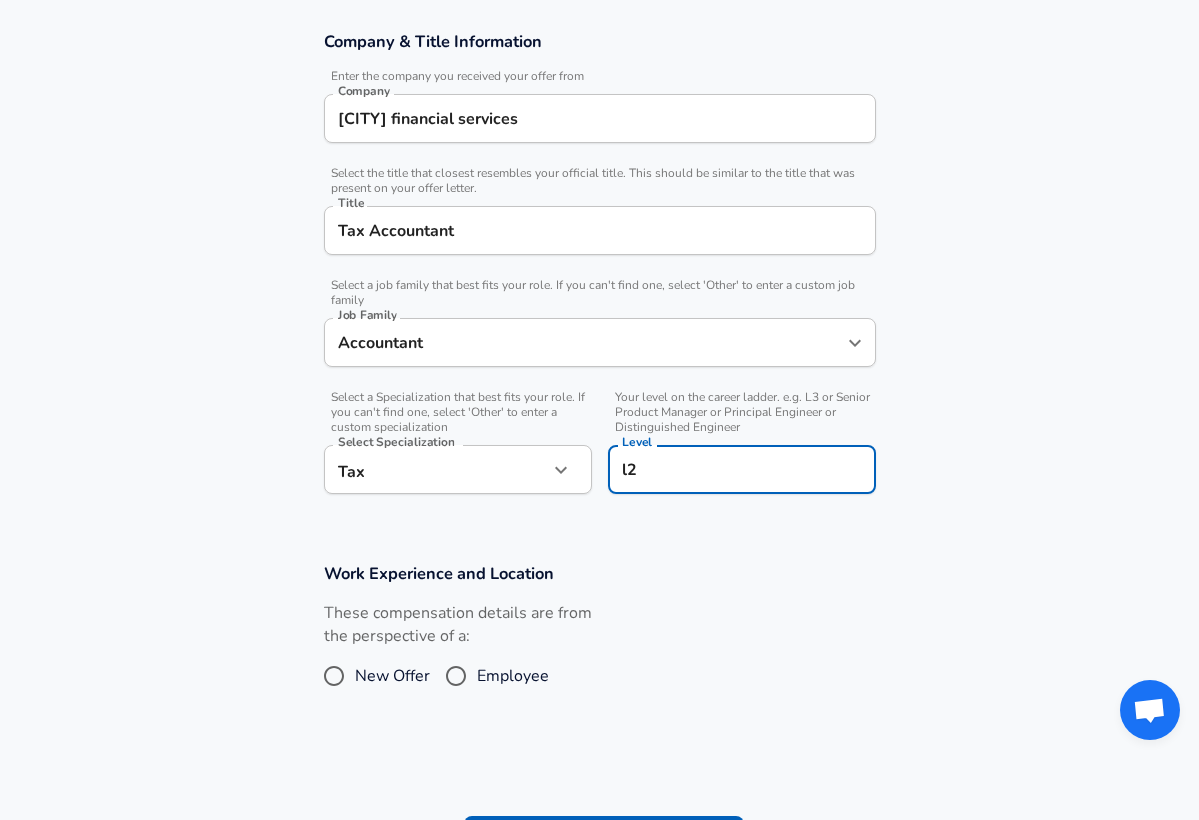 click on "l2" at bounding box center [742, 469] 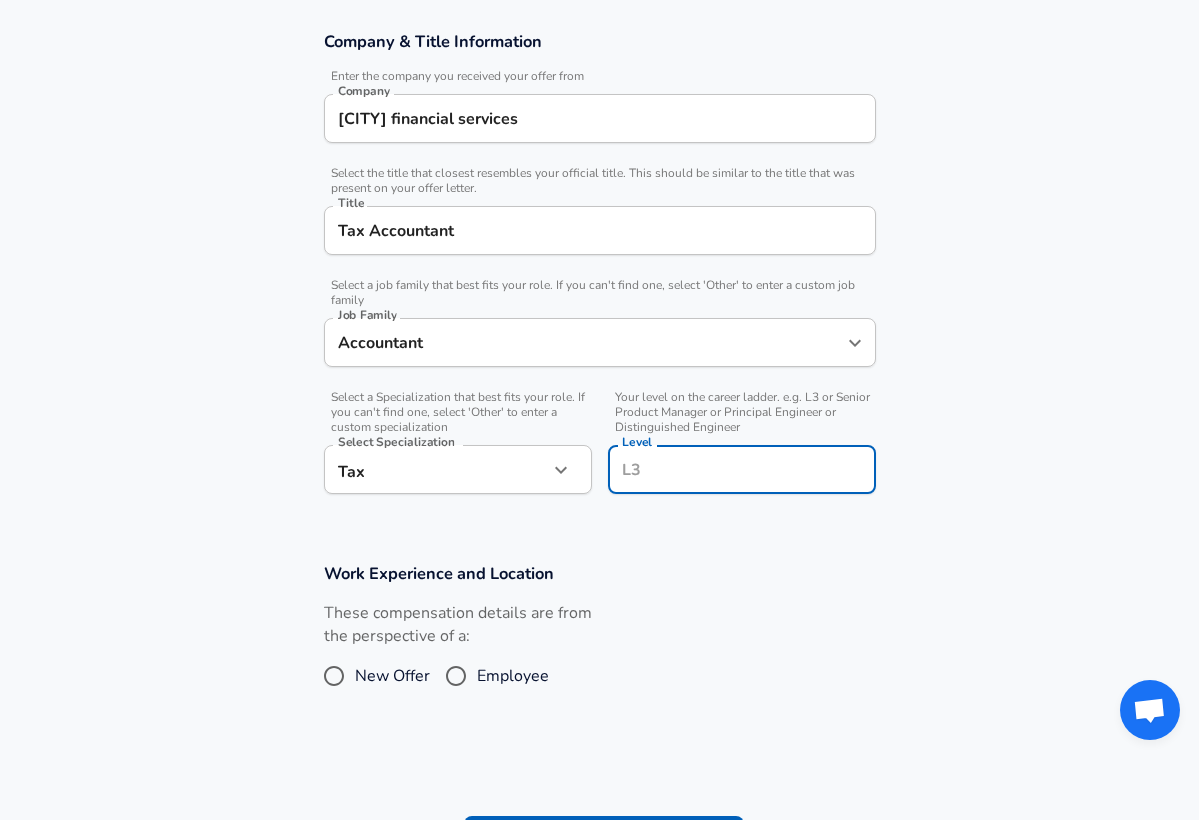 type 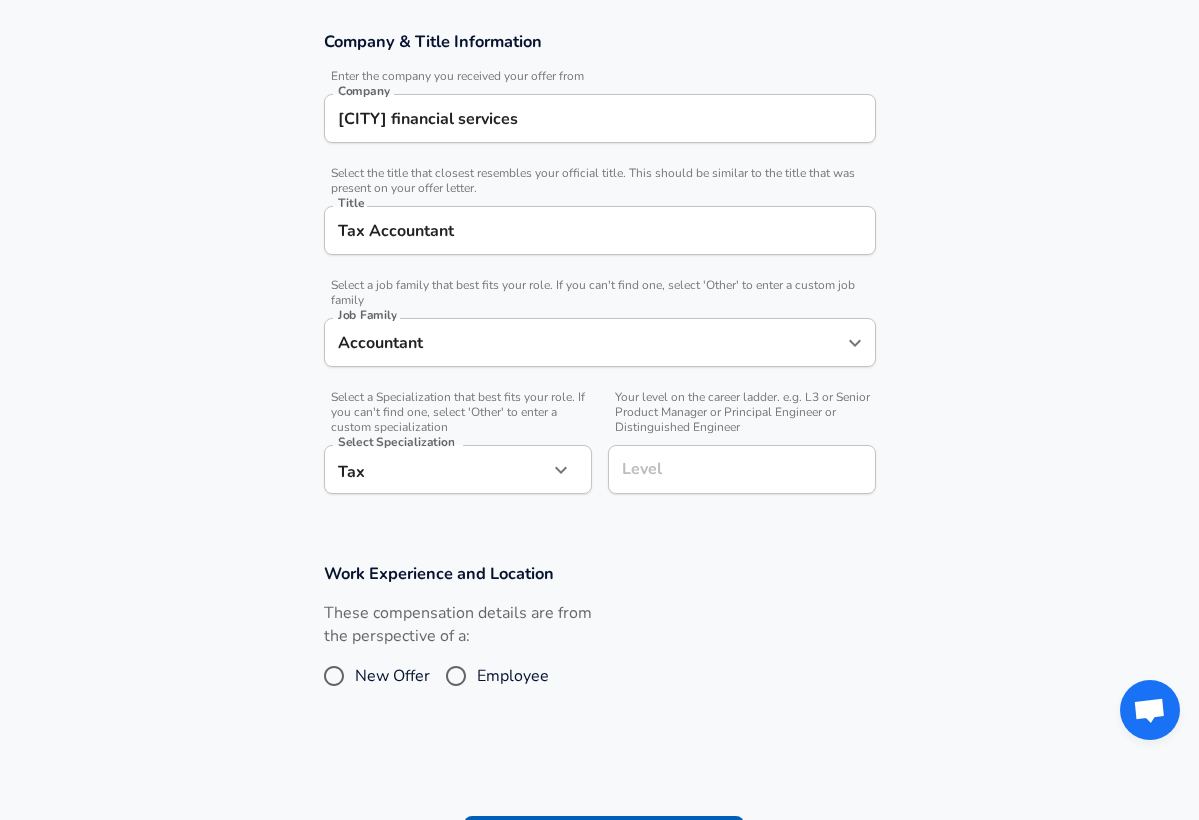 click on "Work Experience and Location These compensation details are from the perspective of a: New Offer Employee" at bounding box center (599, 639) 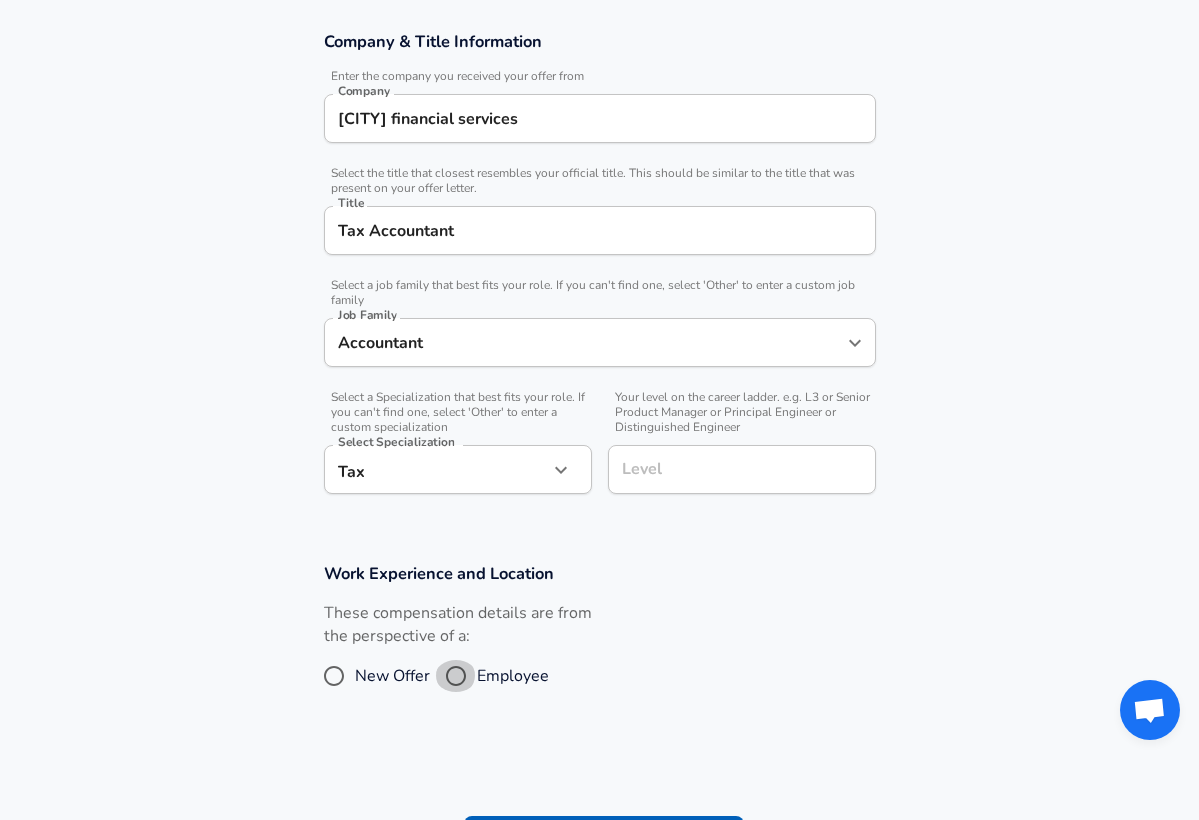 click on "Employee" at bounding box center [456, 676] 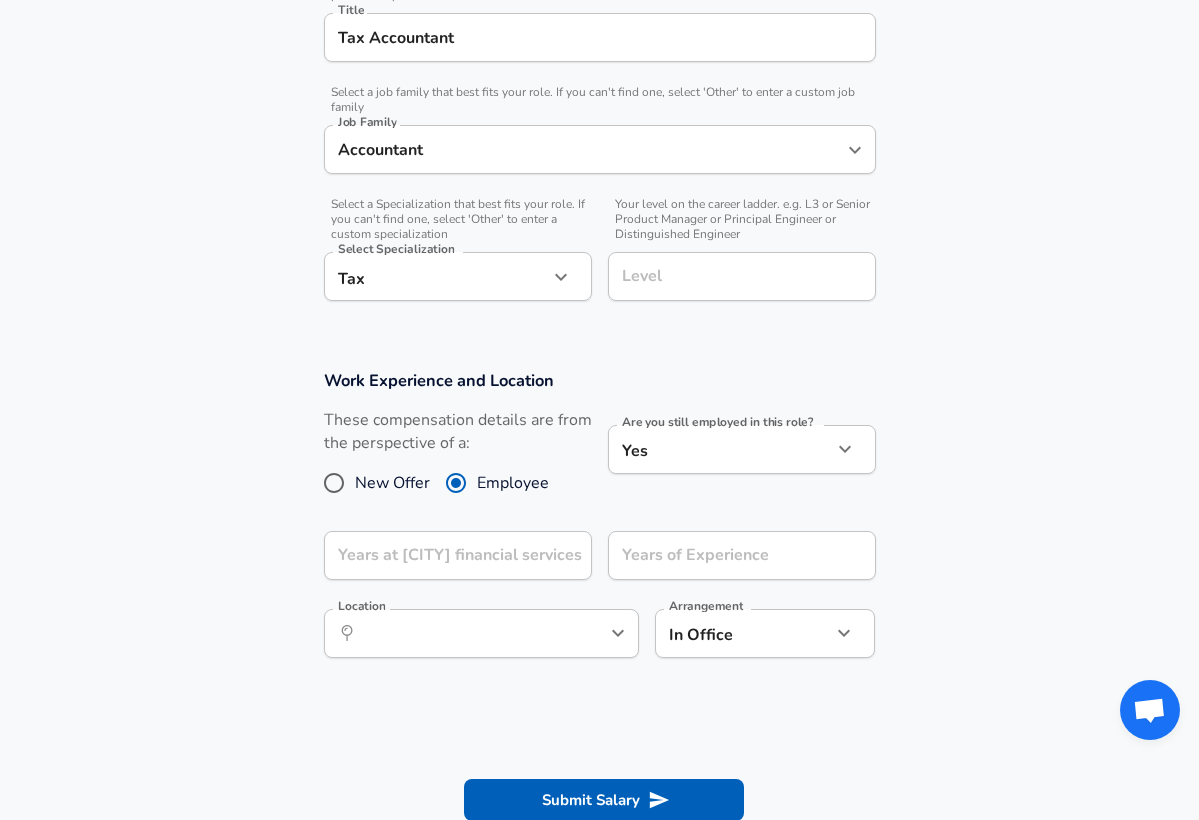 scroll, scrollTop: 556, scrollLeft: 0, axis: vertical 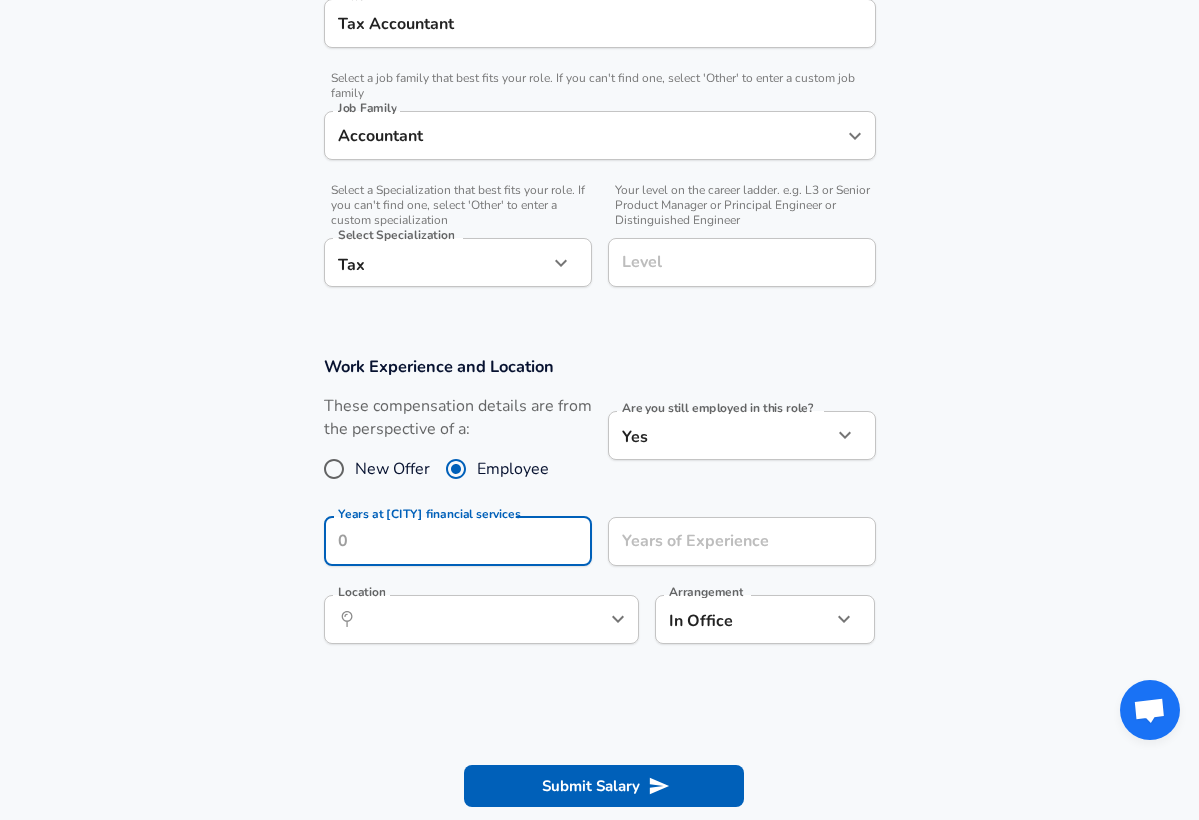 click on "Years at [CITY] financial services" at bounding box center (436, 541) 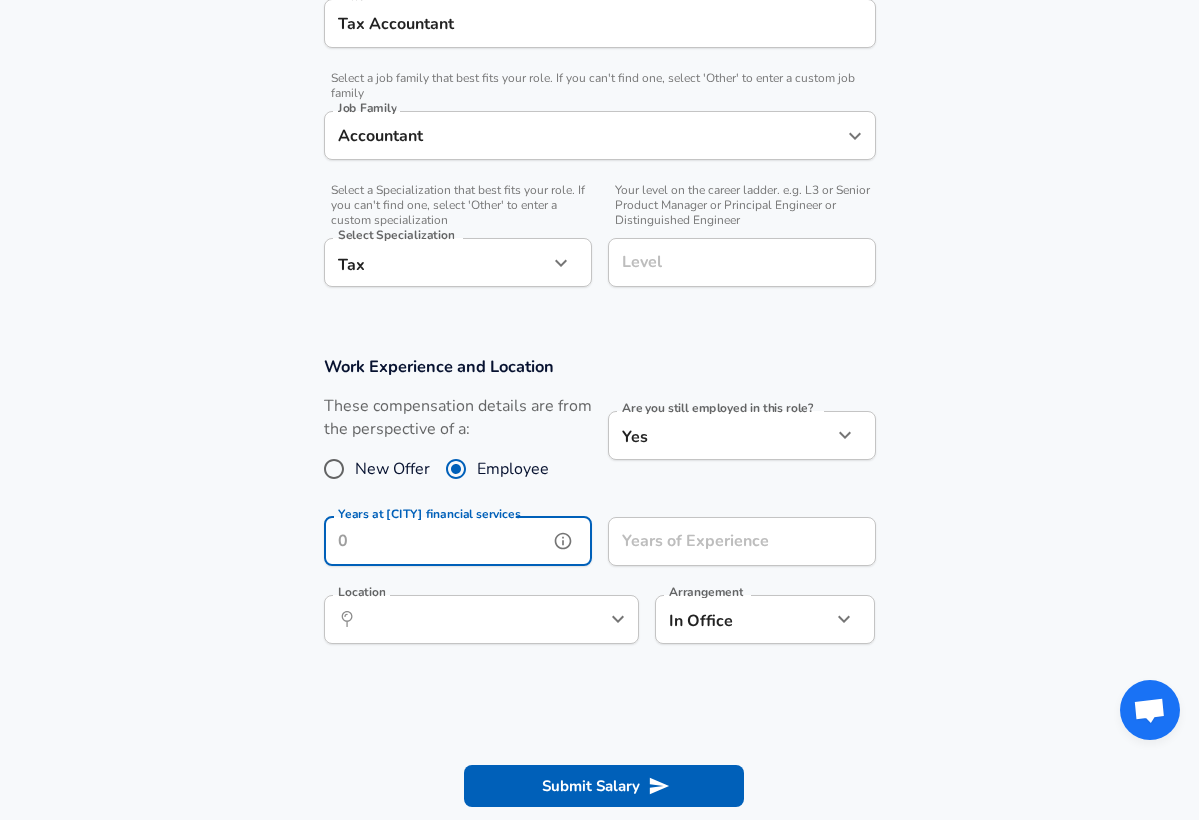 click on "Years at [CITY] financial services" at bounding box center [436, 541] 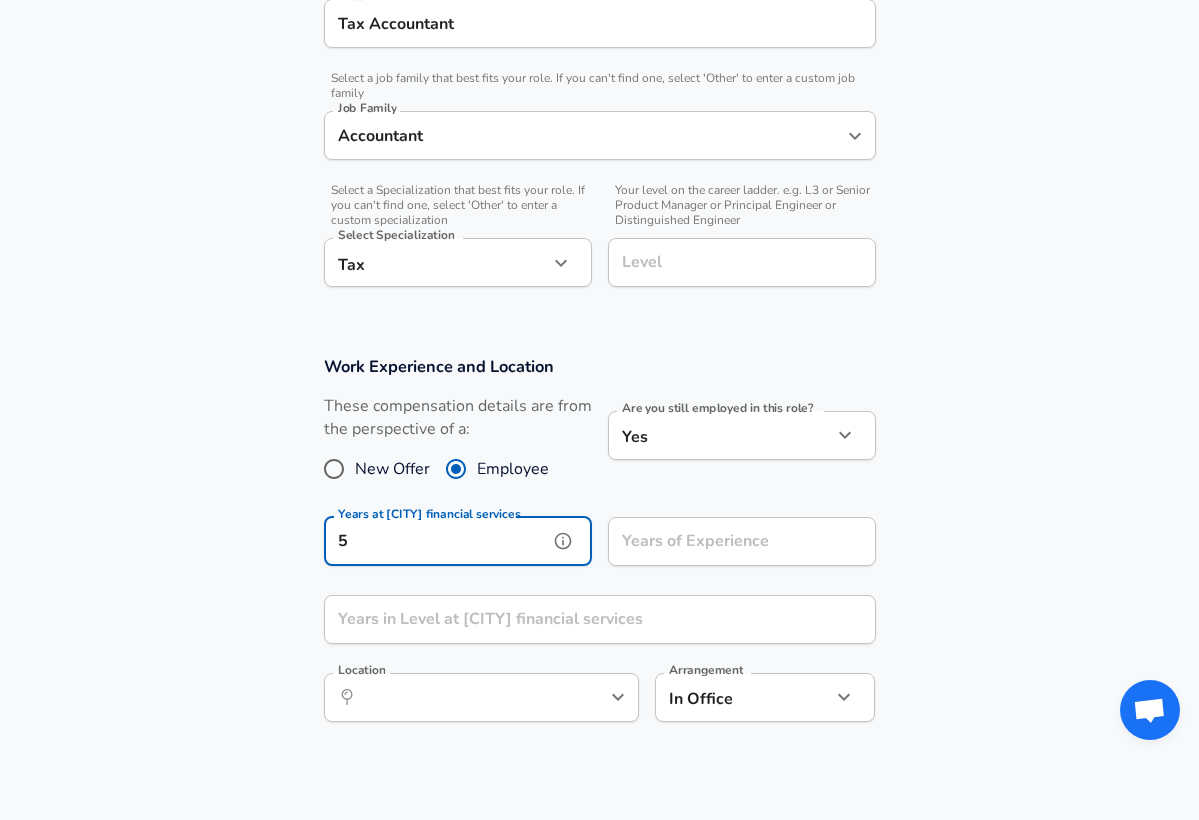 type on "5" 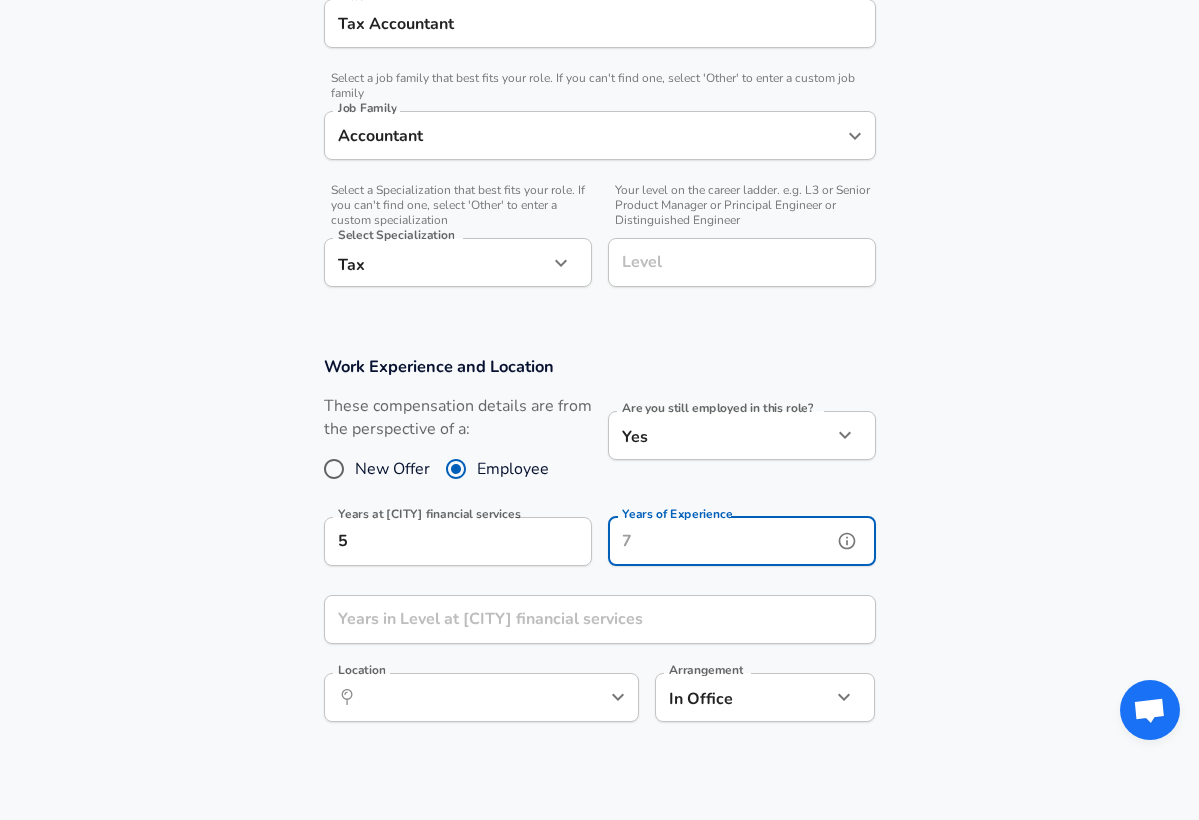 click on "Years of Experience" at bounding box center (720, 541) 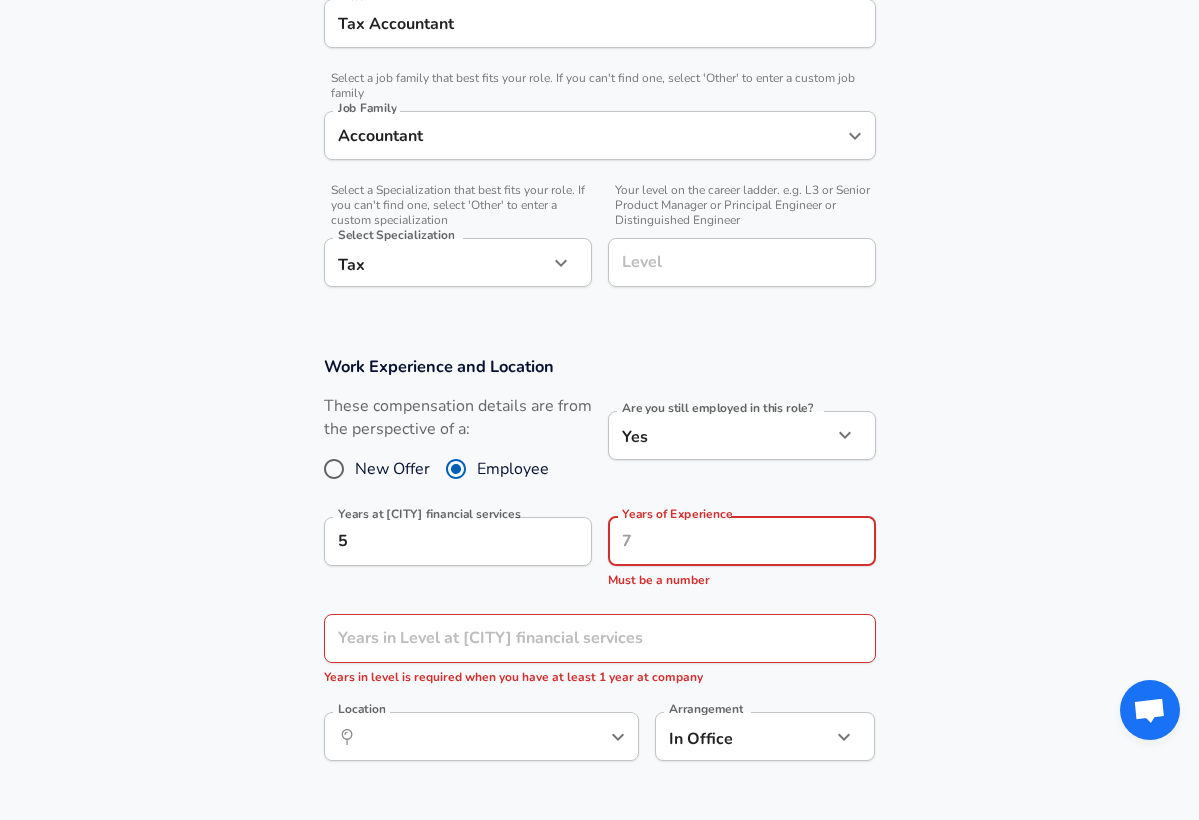 click on "Years of Experience" at bounding box center (720, 541) 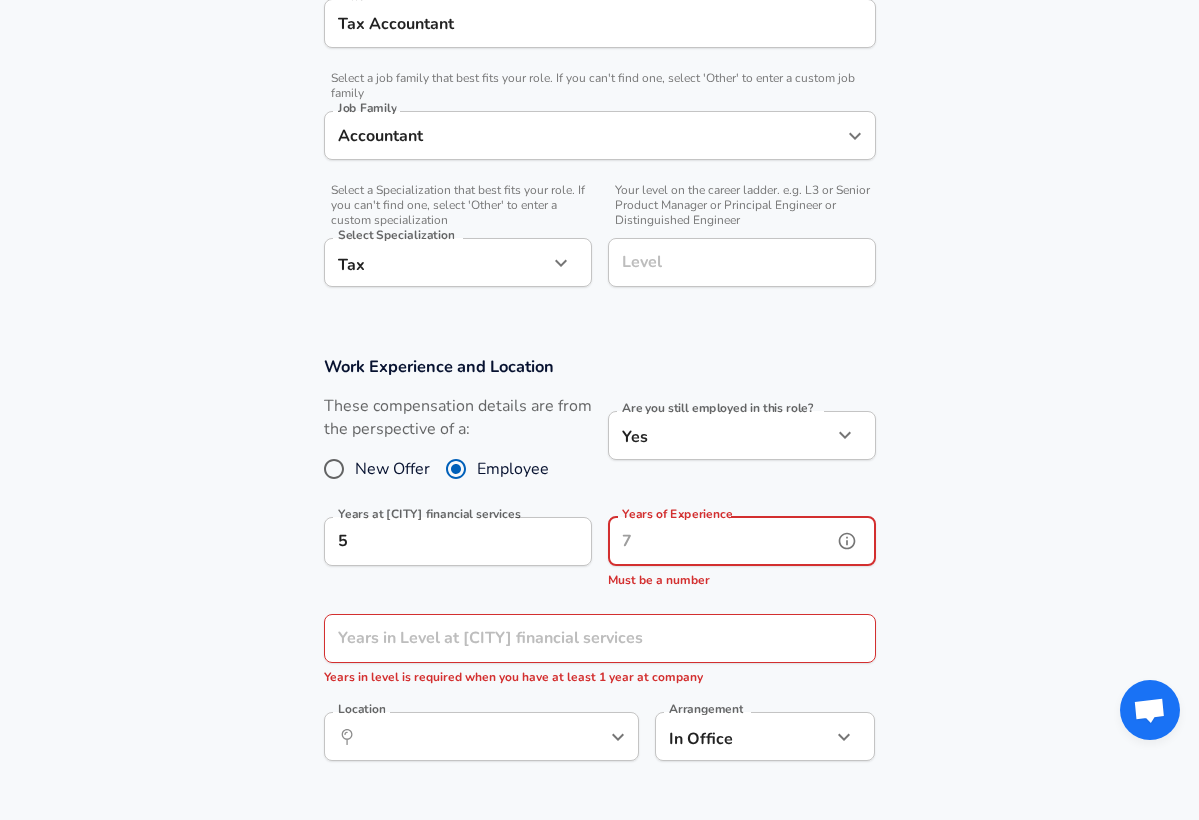 click on "Years of Experience" at bounding box center [720, 541] 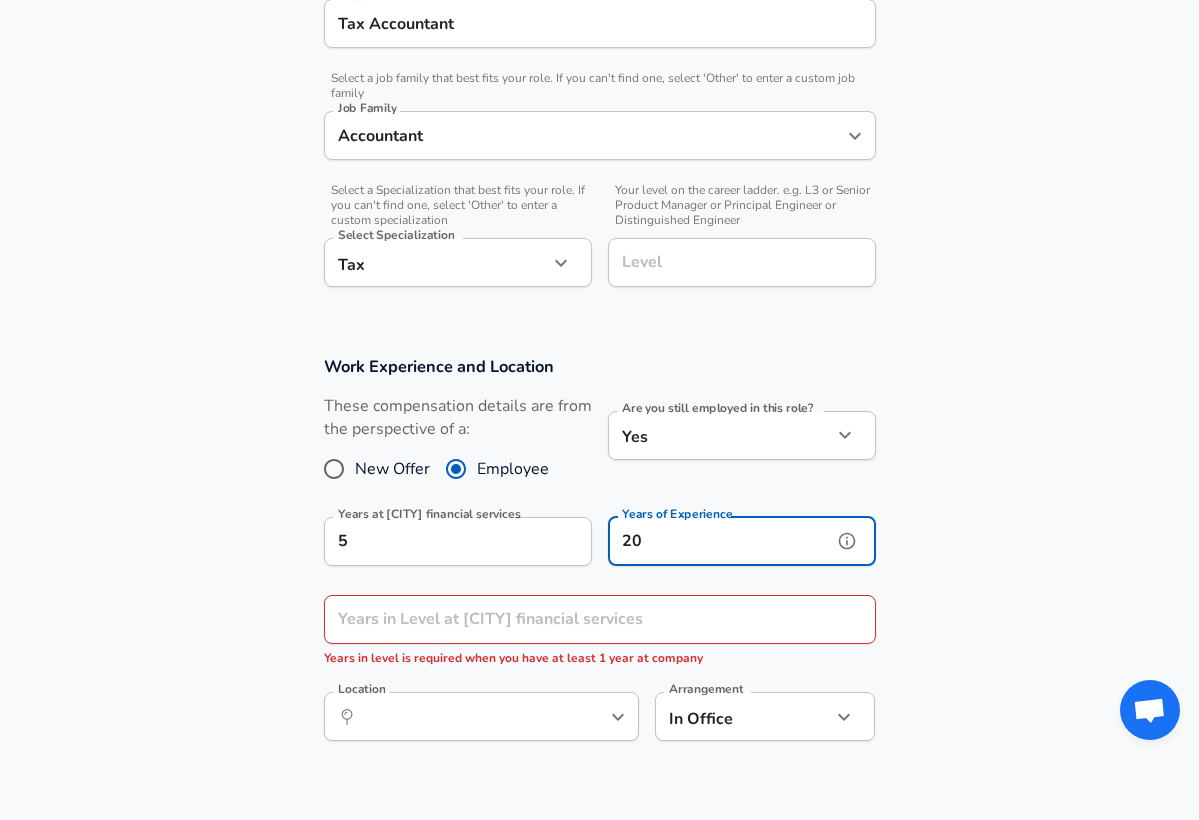 type on "20" 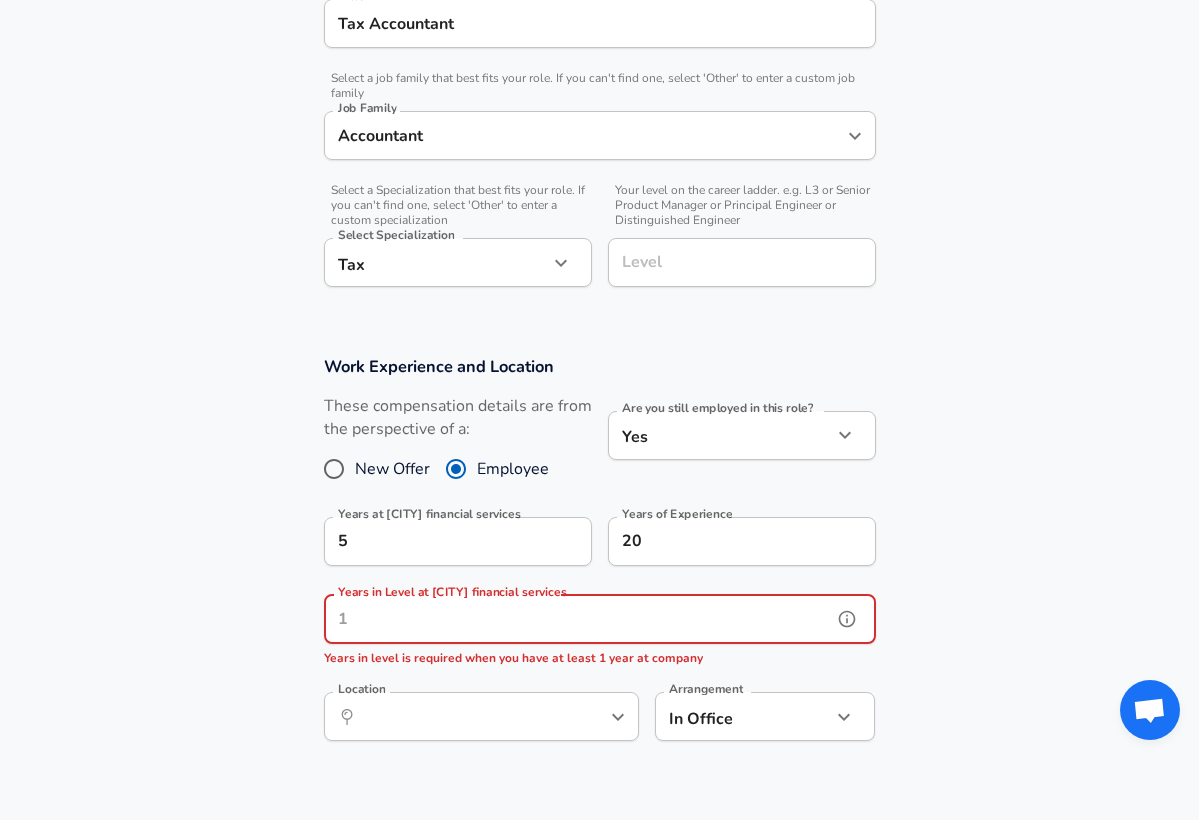 click on "Years in Level at [CITY] financial services" at bounding box center (578, 619) 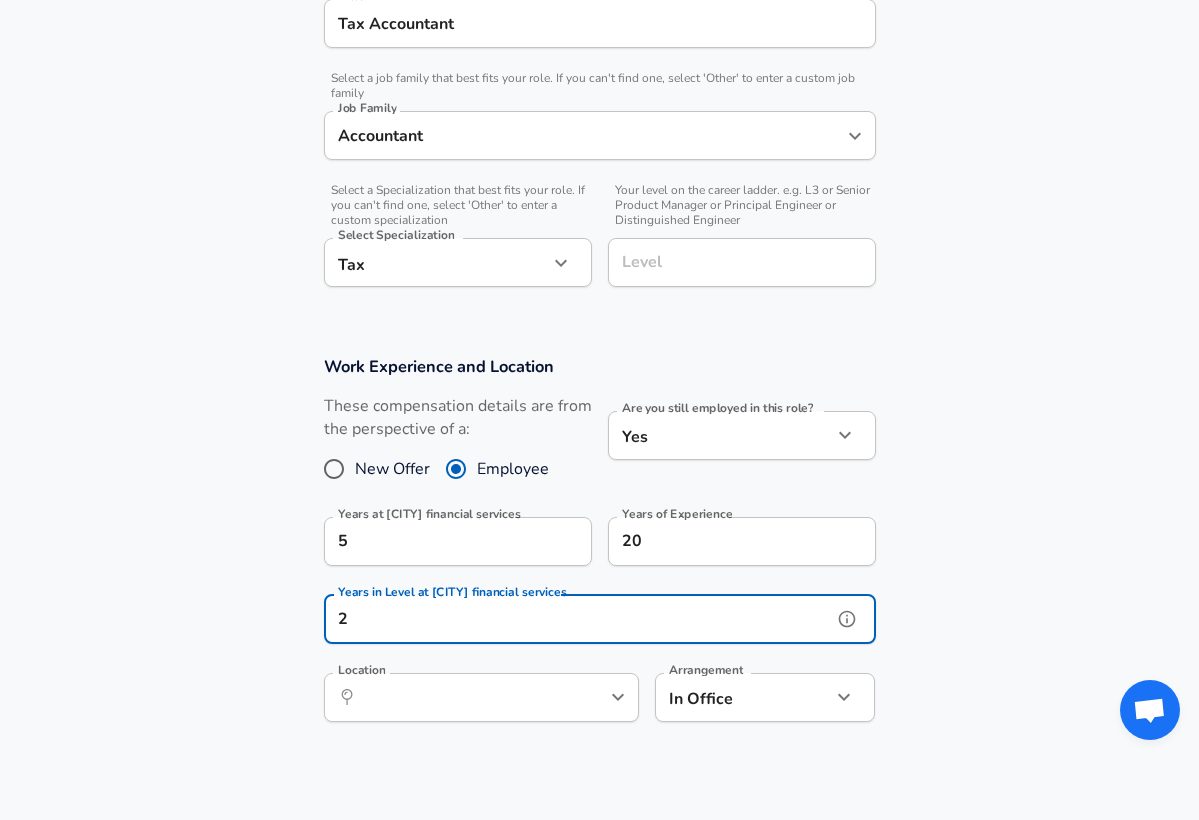 click on "​ Location" at bounding box center (481, 697) 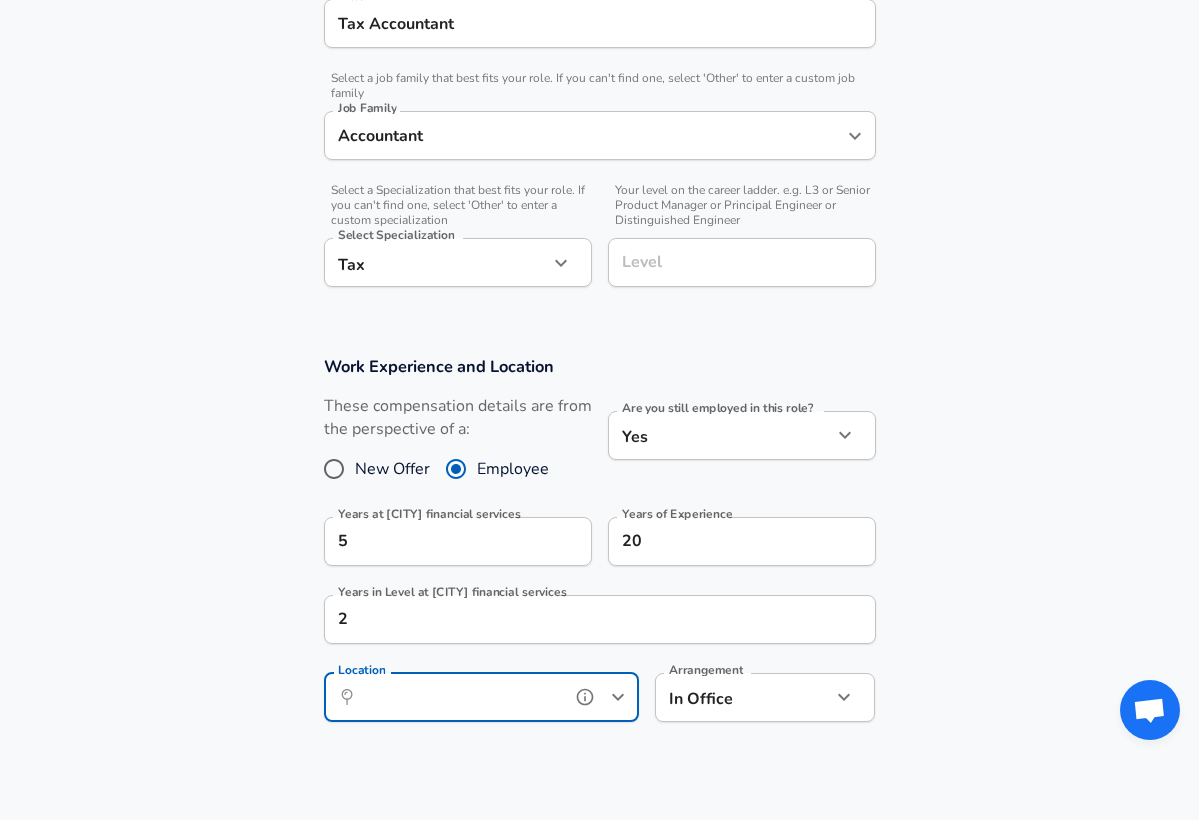 click on "Location" at bounding box center (459, 697) 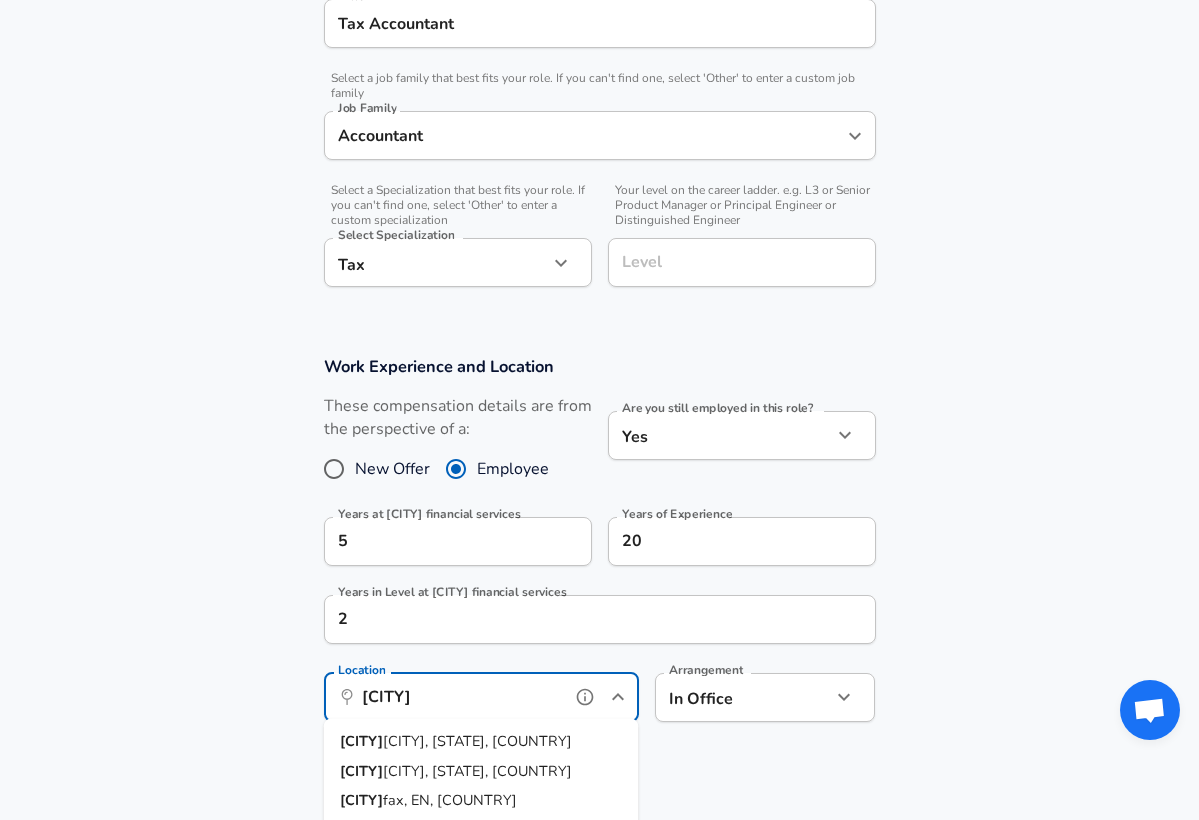 click on "[CITY] [STATE], [COUNTRY]" at bounding box center [481, 742] 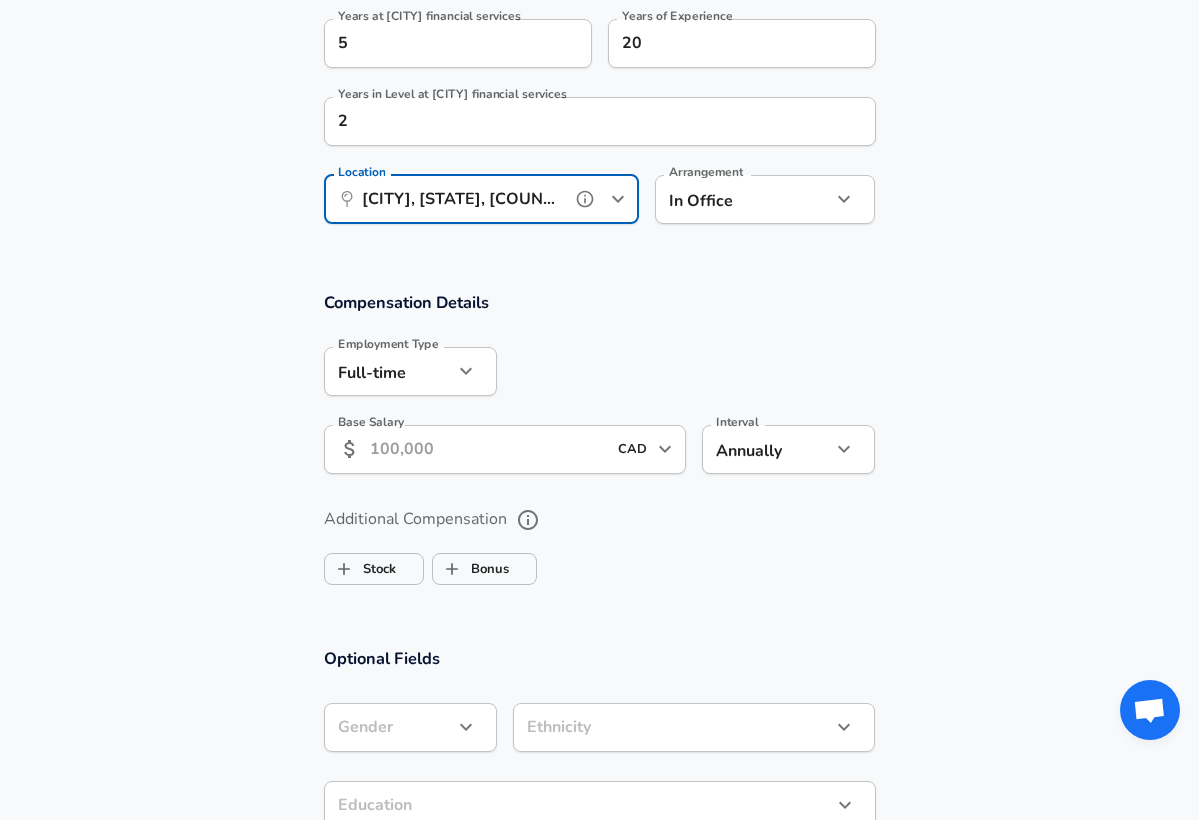 scroll, scrollTop: 1056, scrollLeft: 0, axis: vertical 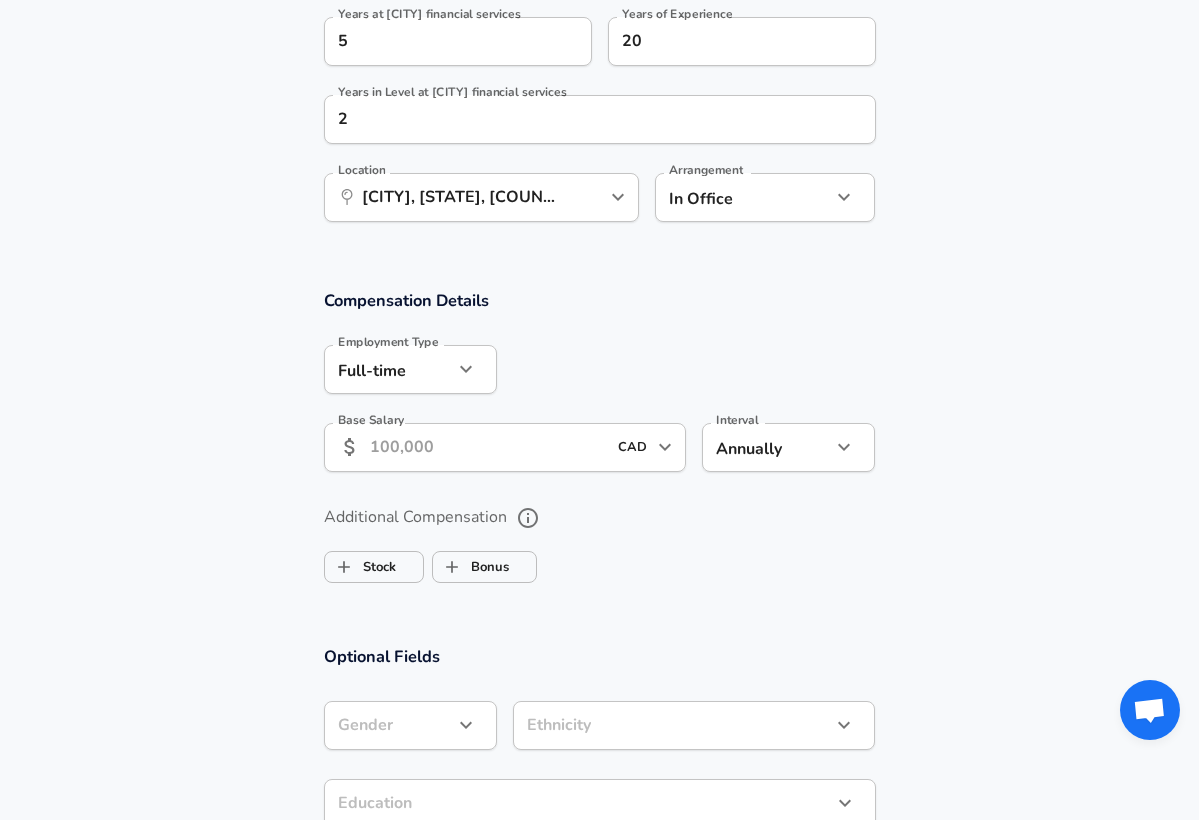 click on "Base Salary" at bounding box center [488, 447] 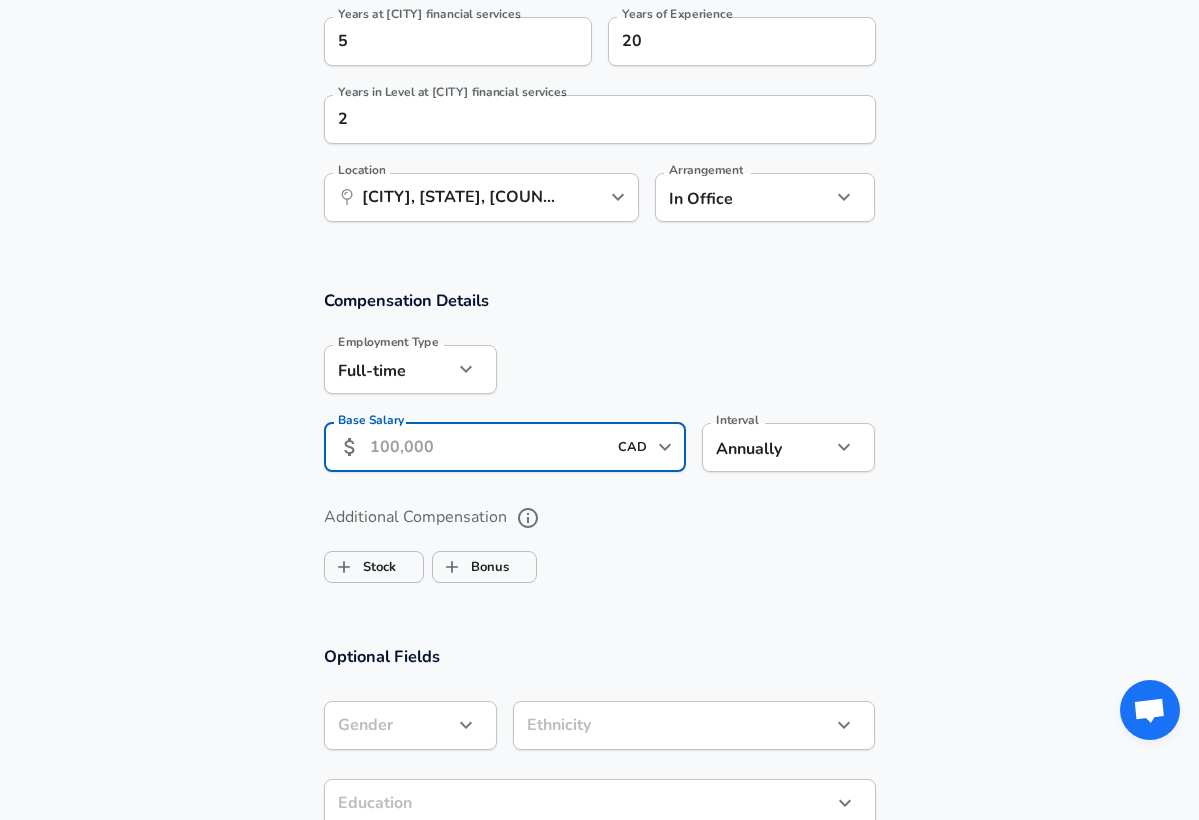 click on "Base Salary" at bounding box center [488, 447] 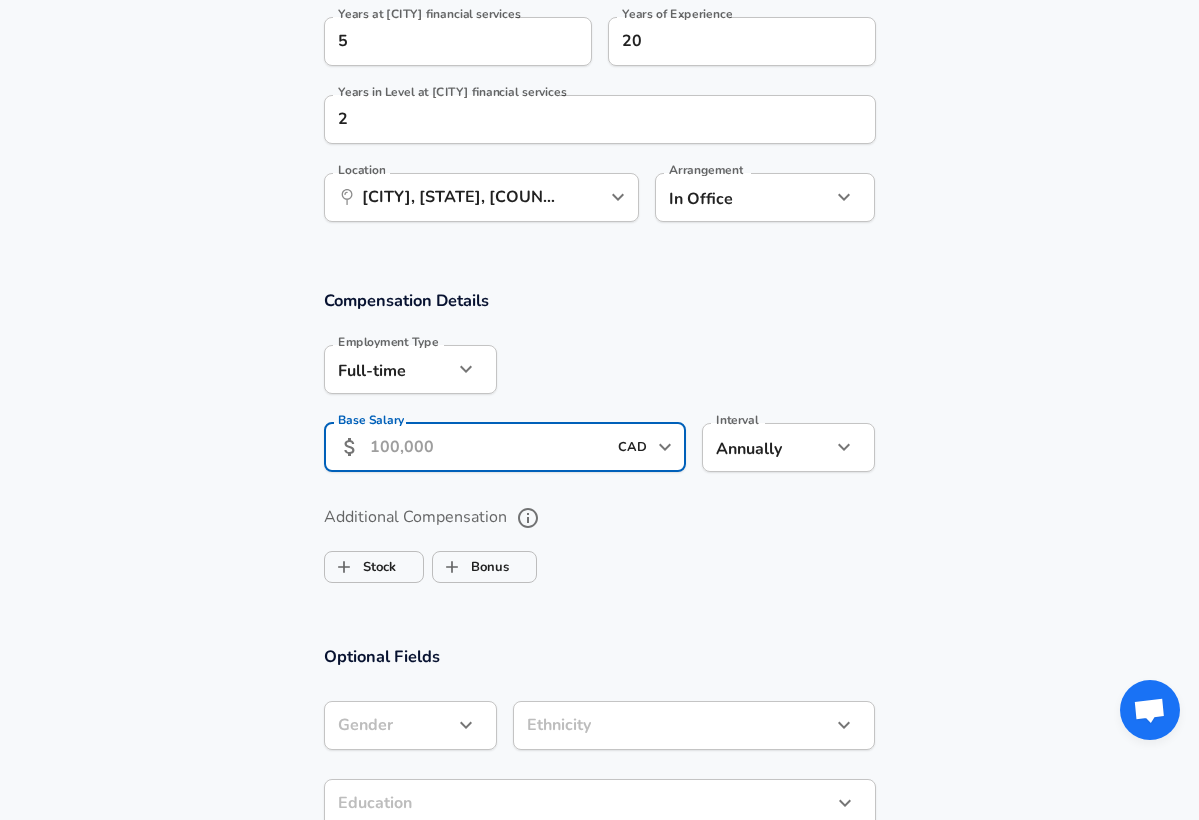 click on "Base Salary" at bounding box center (488, 447) 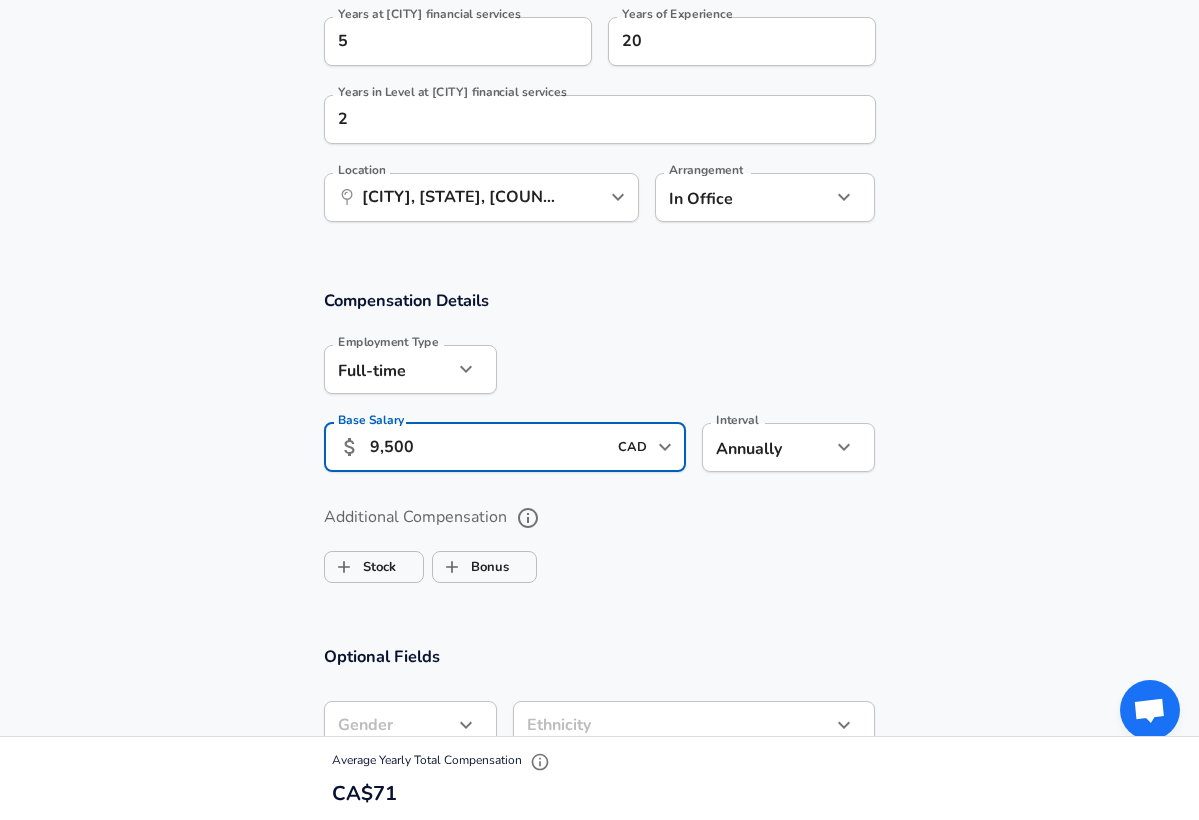 type on "95,000" 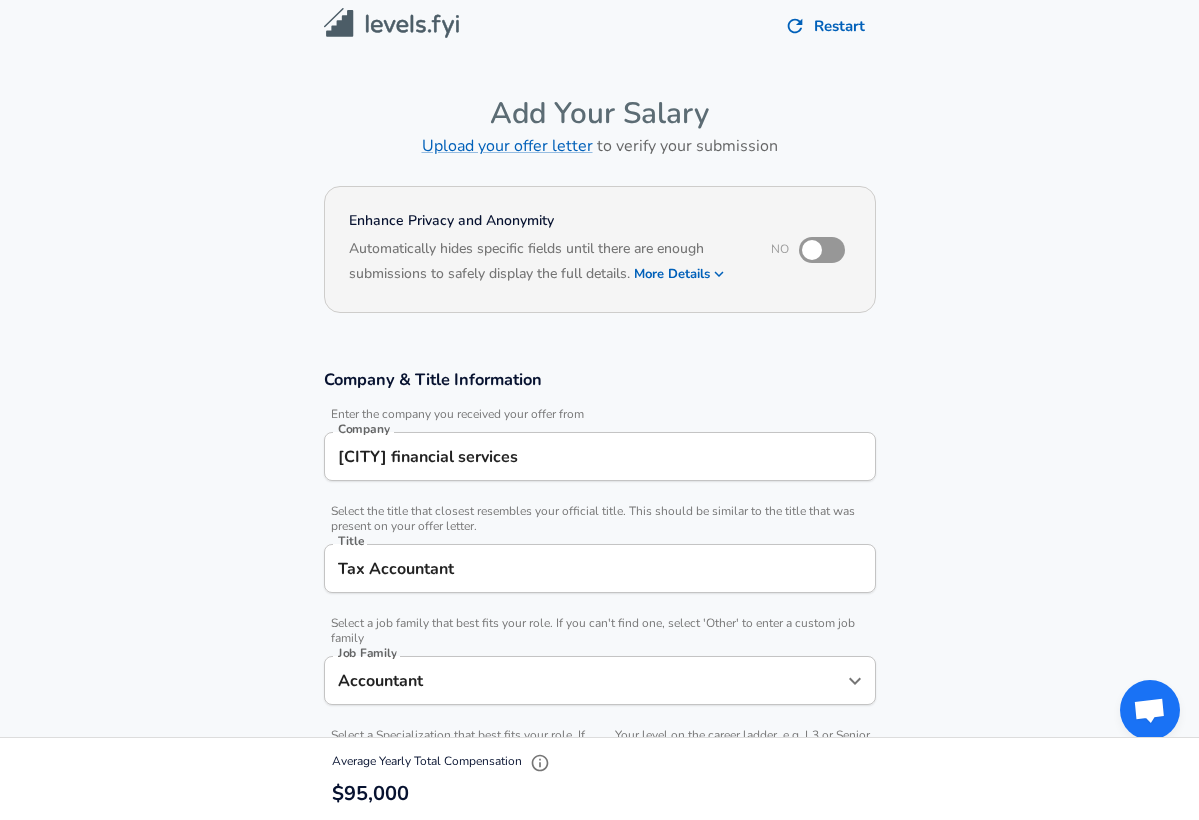 scroll, scrollTop: 7, scrollLeft: 0, axis: vertical 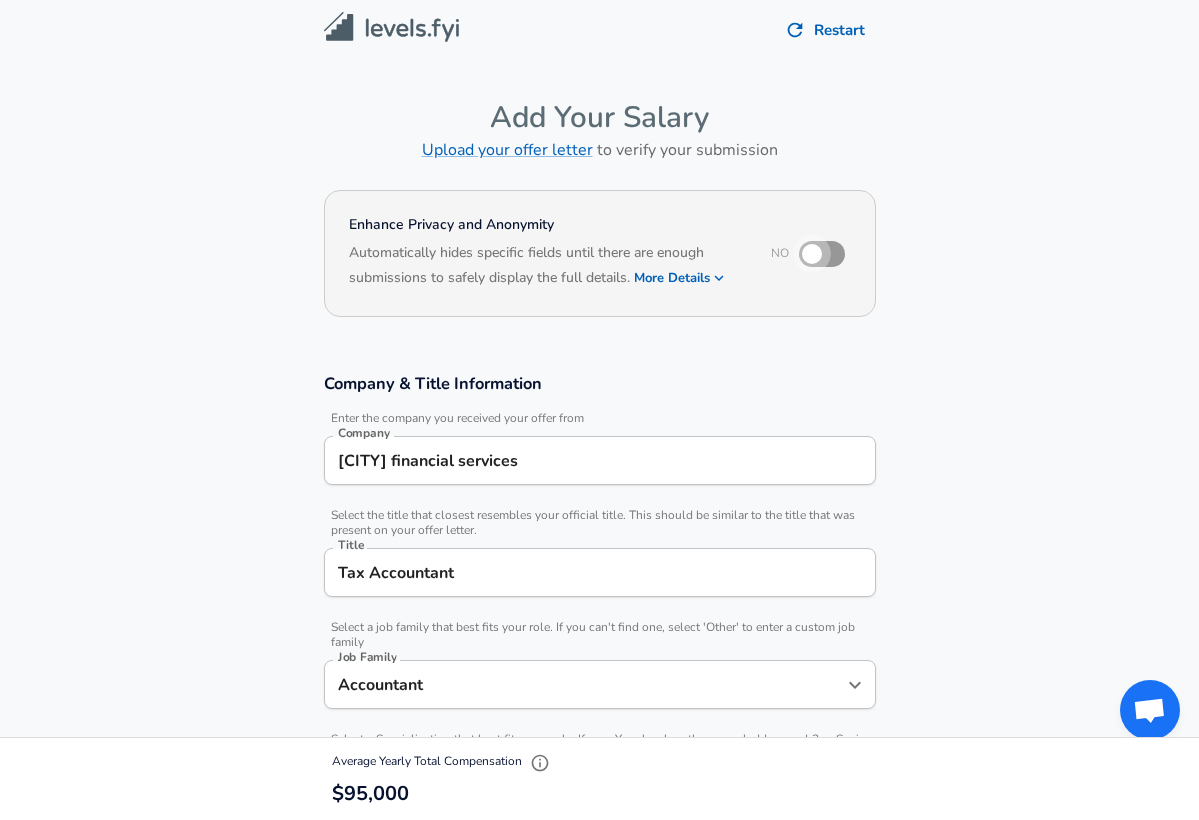 click at bounding box center [812, 254] 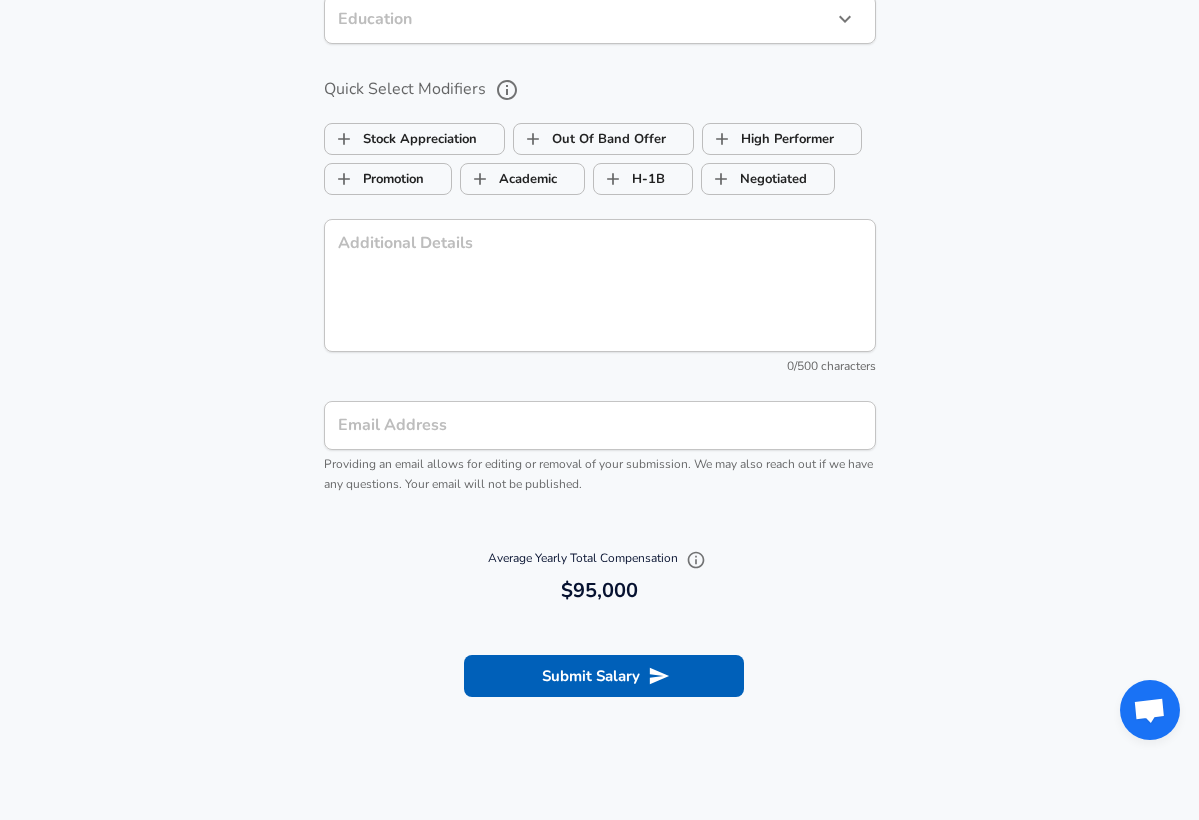 scroll, scrollTop: 1845, scrollLeft: 0, axis: vertical 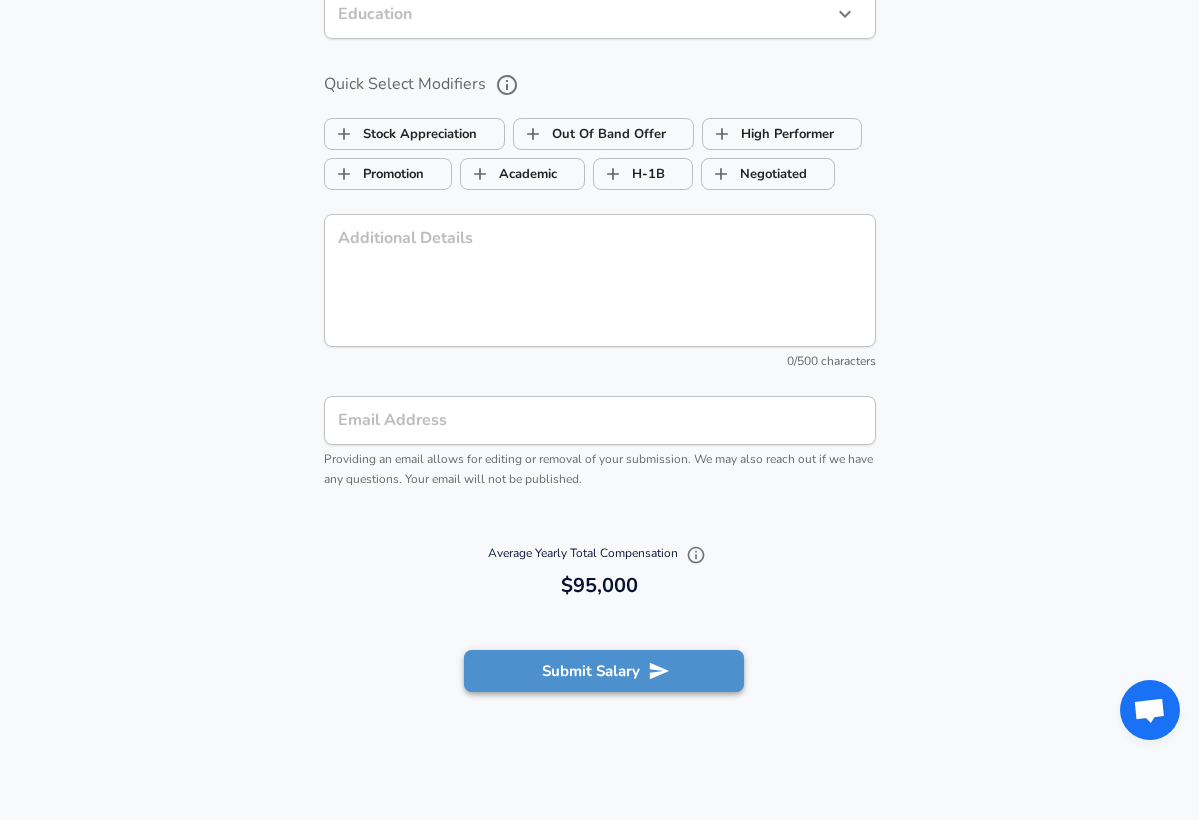 click on "Submit Salary" at bounding box center [604, 671] 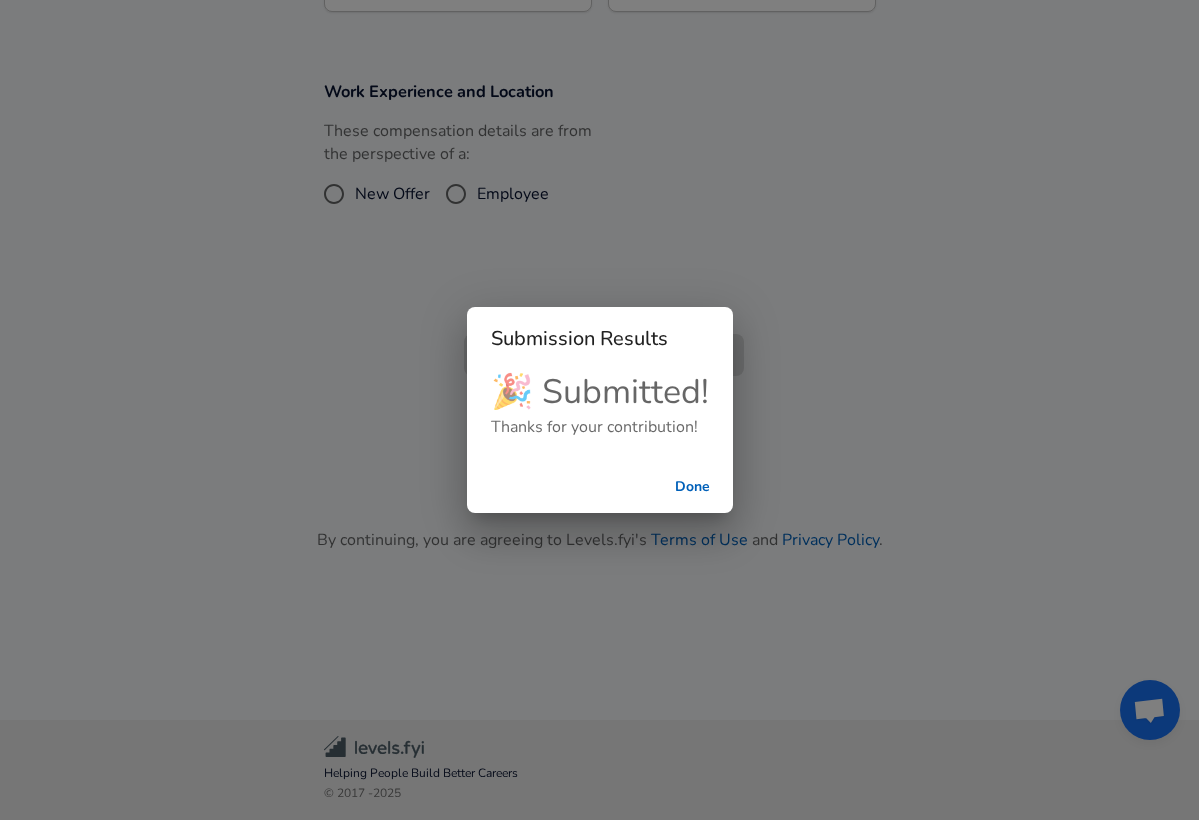 checkbox on "false" 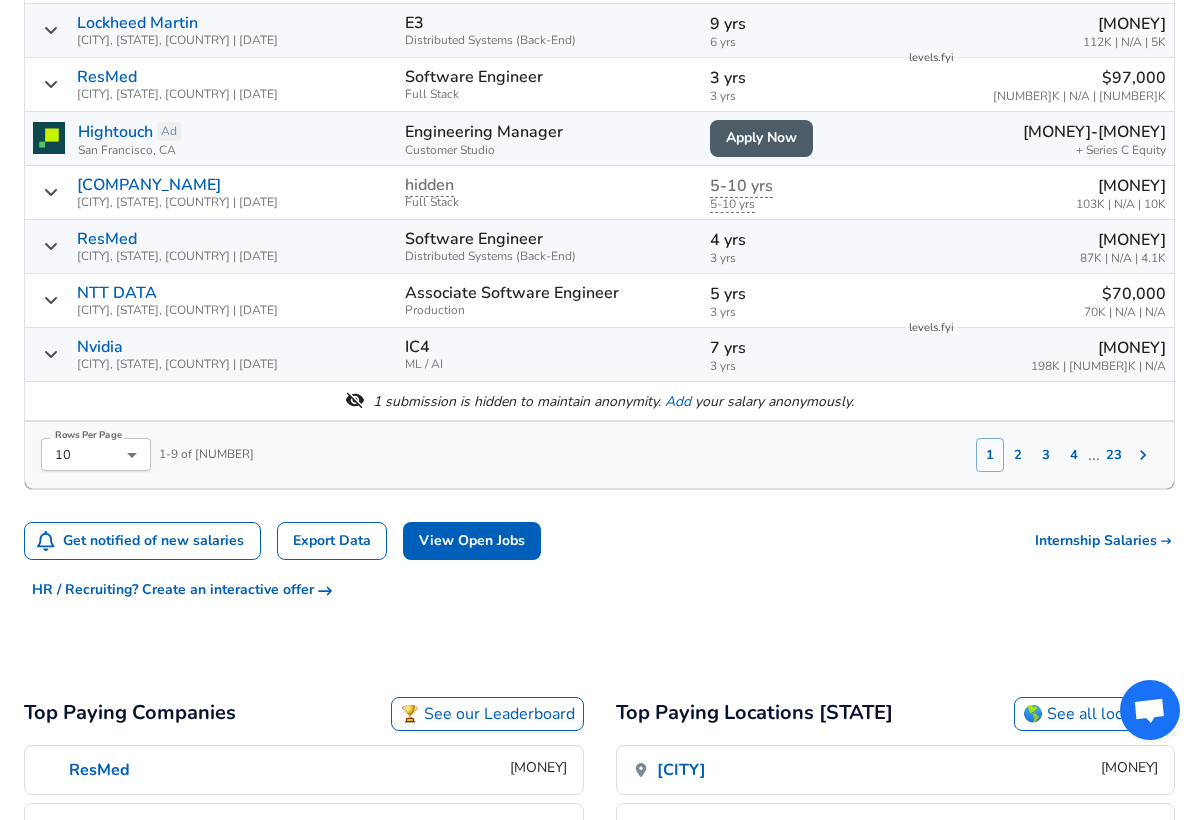 scroll, scrollTop: 1361, scrollLeft: 0, axis: vertical 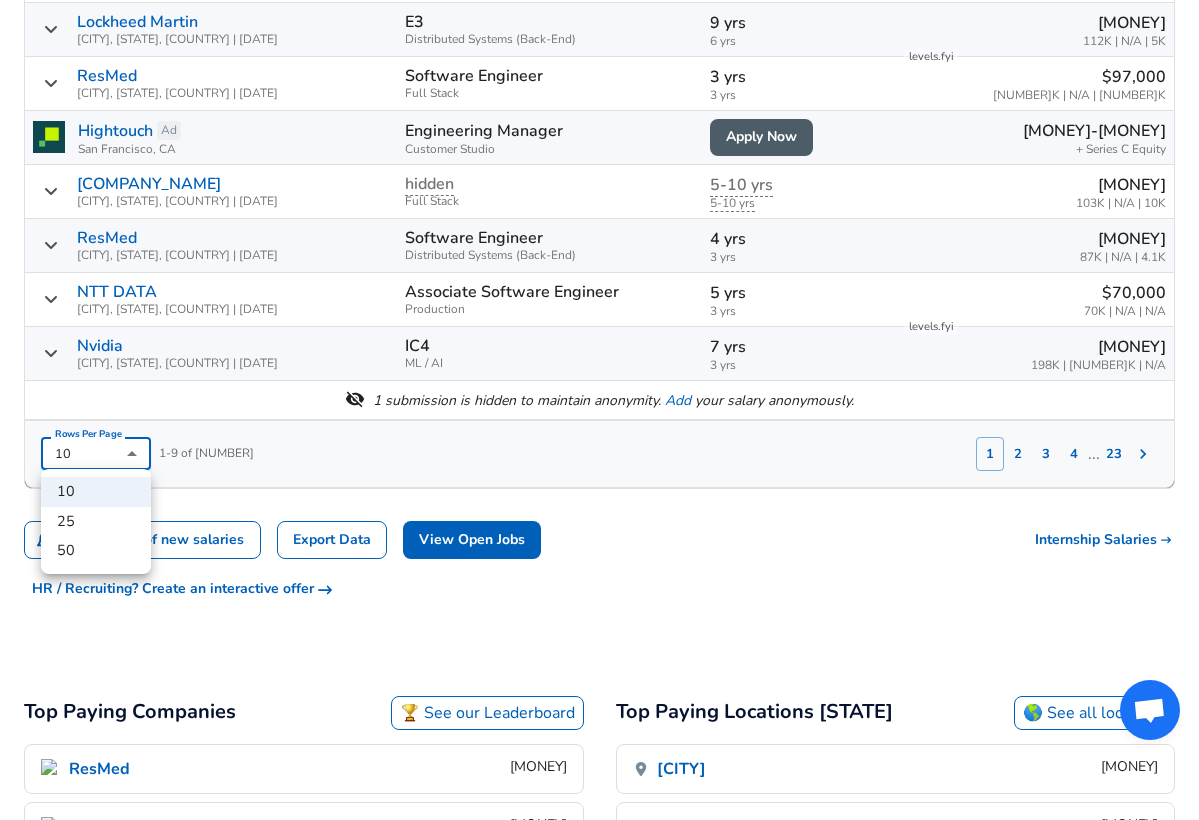 click on "For Employers C$ CAD / yr Change English (US) Change Login Sign Up All Data By Location By Company By Title Salary Calculator Chart Visualizations Verified Salaries Internships Negotiation Support Compare Benefits Who's Hiring 2024 Pay Report Top Paying Companies Integrate Blog Press Google Software Engineer Product Manager New York City Area Data Scientist View Individual Data Points   Levels FYI Logo Salaries 📂   All Data 🌎   By Location 🏢   By Company 🖋    By Title 🏭️    By Industry 📍   Salary Heatmap 📈   Chart Visualizations 🔥   Real-time Percentiles 🎓   Internships ❣️   Compare Benefits 🎬   2024 Pay Report 🏆   Top Paying Companies 💸   Calculate Meeting Cost #️⃣   Salary Calculator Contribute Add Salary Add Company Benefits Add Level Mapping Jobs Services Candidate Services 💵  Negotiation Coaching 📄  Resume Review 🎁  Gift a Resume Review For Employers Interactive Offers Real-time Percentiles  🔥 Compensation Benchmarking For Academic Research" at bounding box center (599, -951) 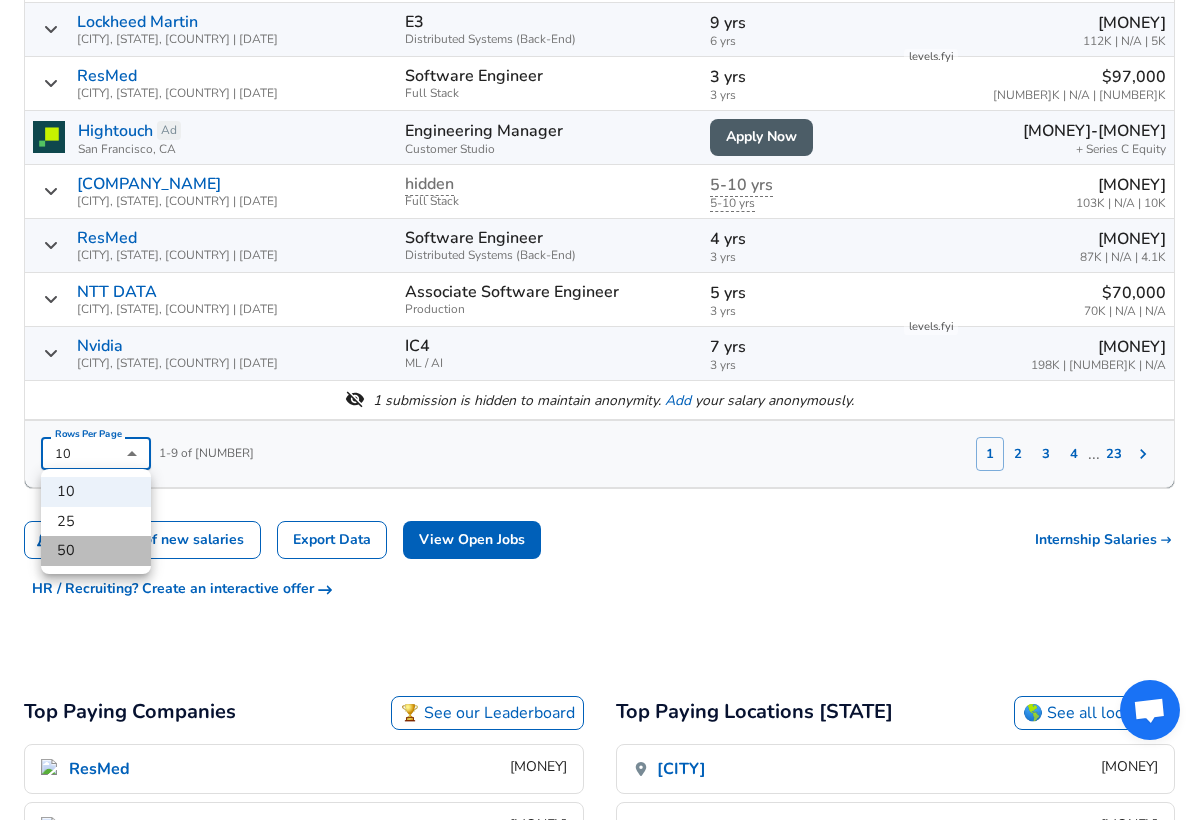 click on "50" at bounding box center [96, 551] 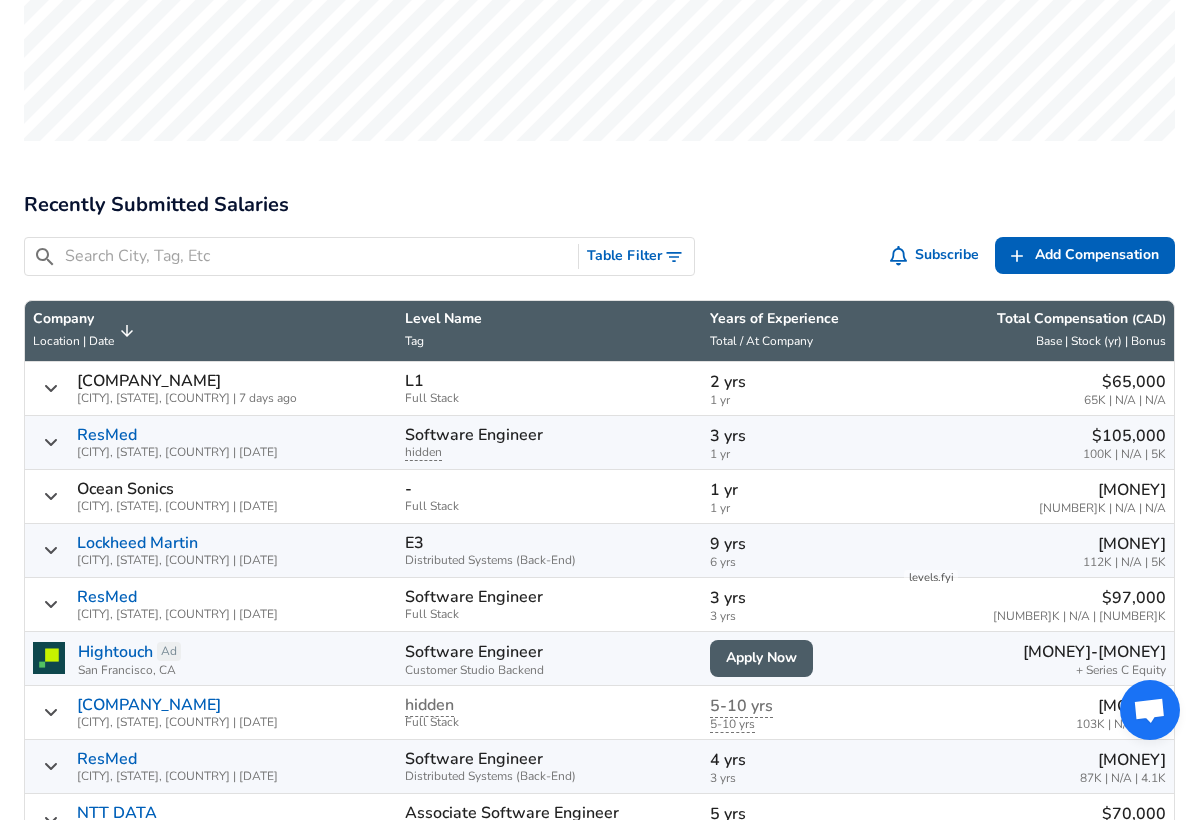 scroll, scrollTop: 837, scrollLeft: 0, axis: vertical 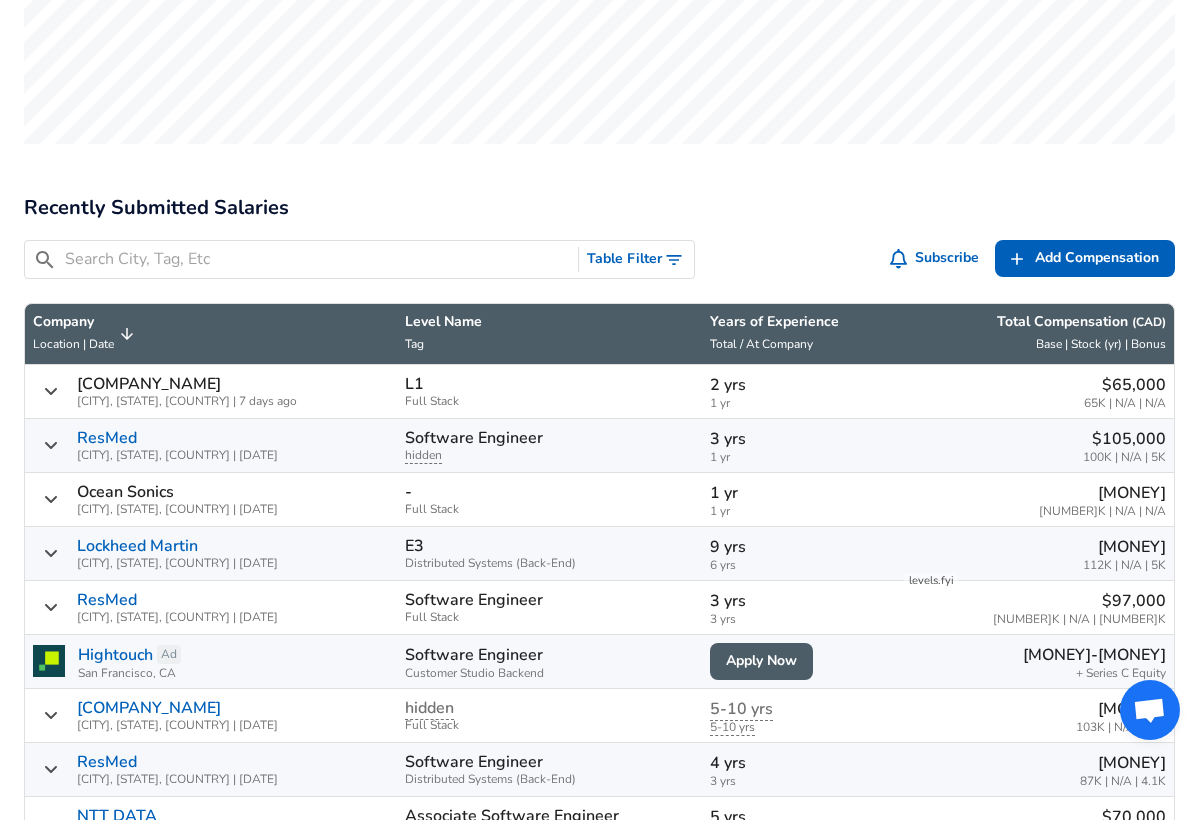 click at bounding box center (317, 259) 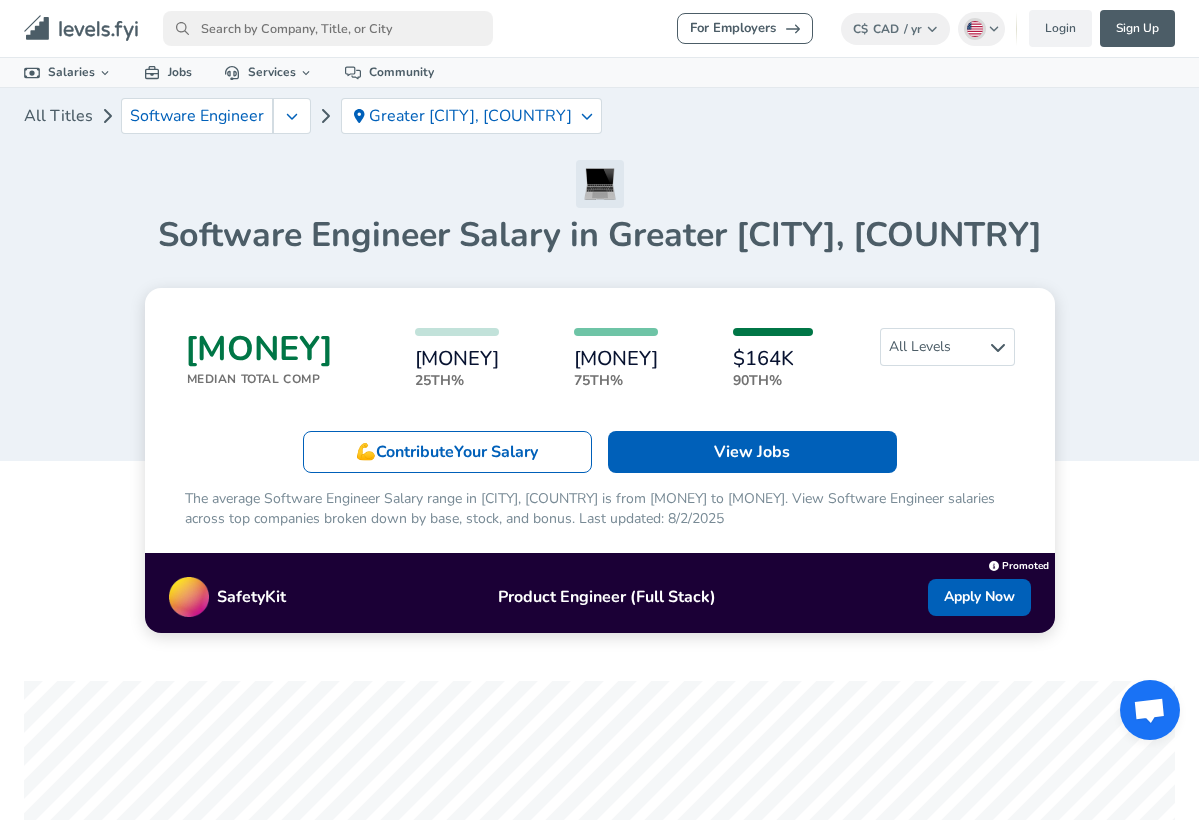 scroll, scrollTop: 0, scrollLeft: 0, axis: both 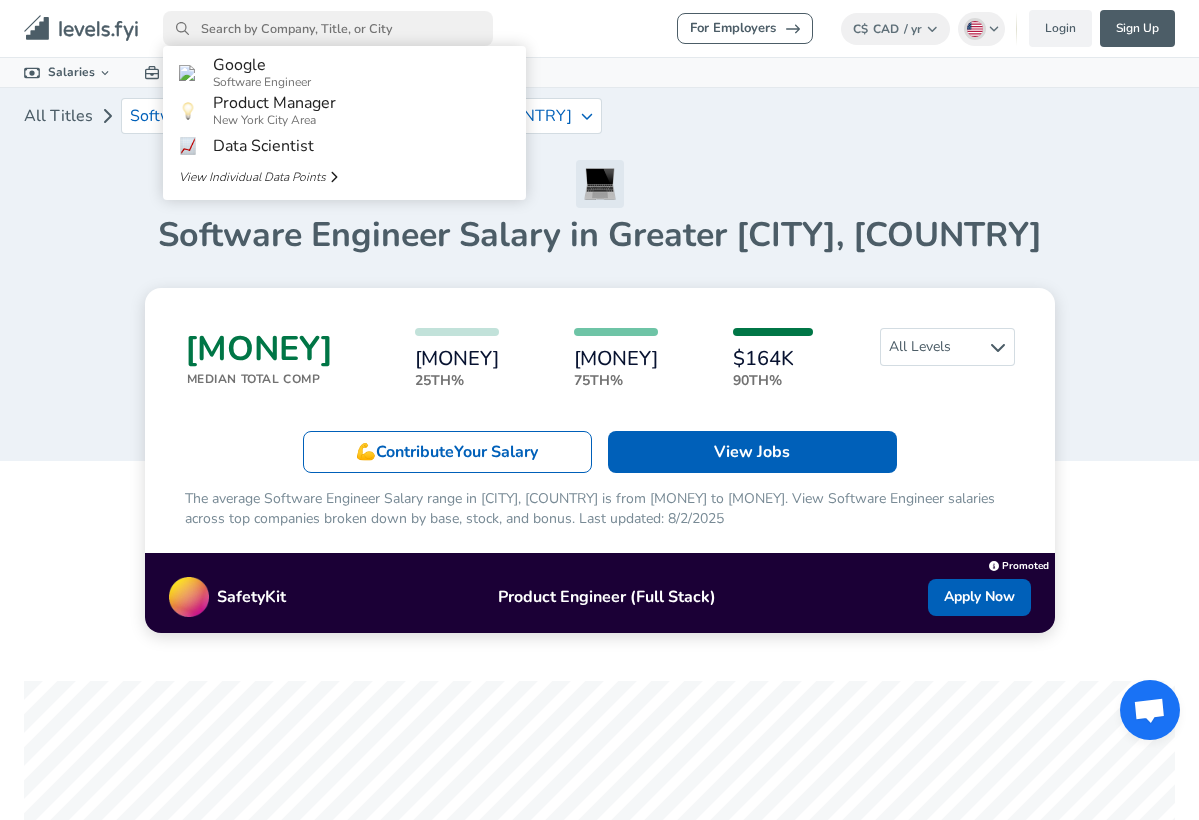 click at bounding box center (328, 28) 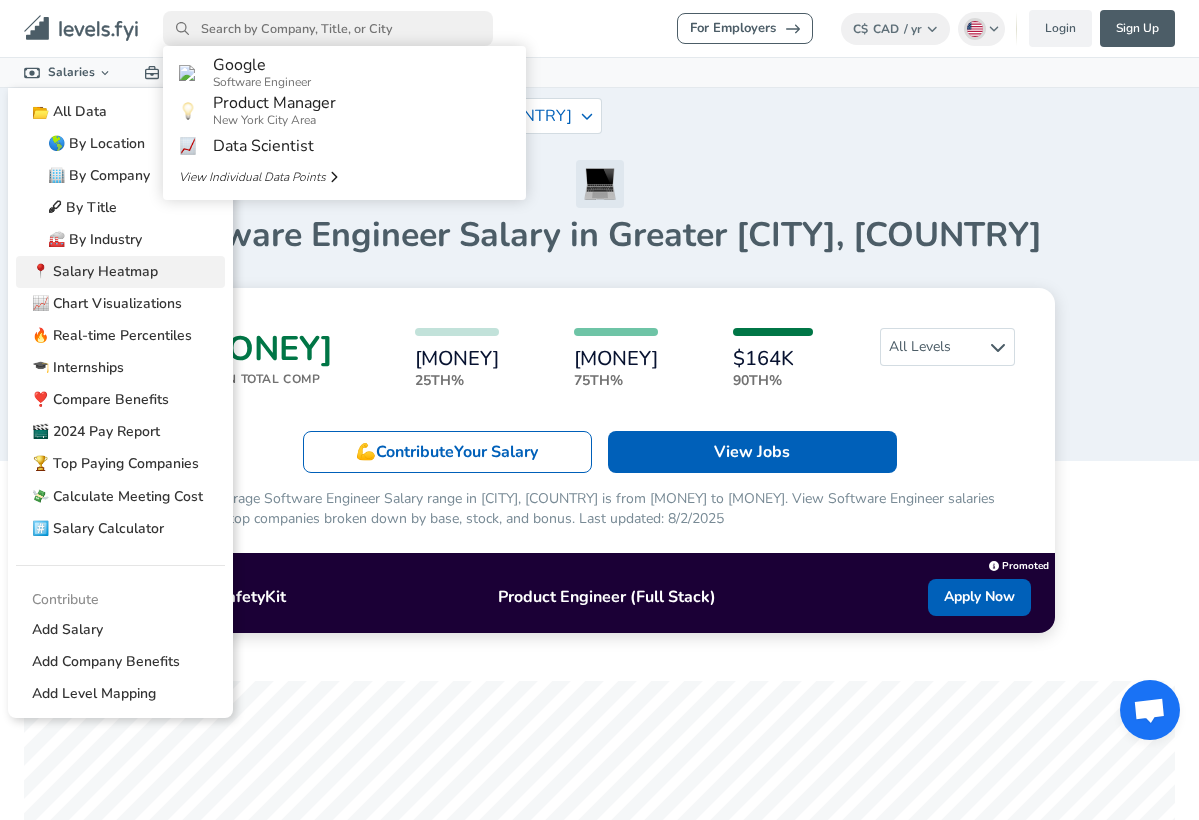 click on "📍   Salary Heatmap" at bounding box center (120, 272) 